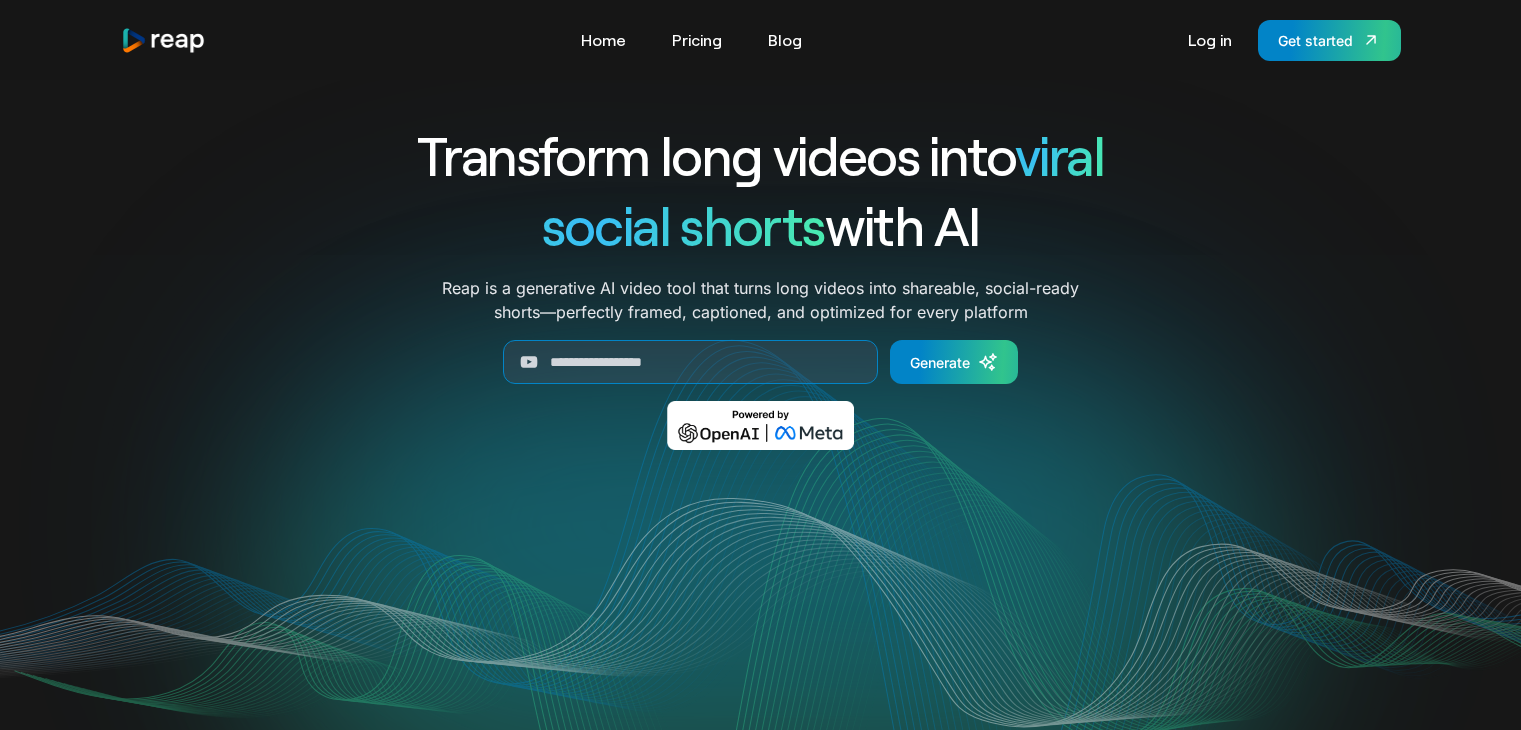 scroll, scrollTop: 0, scrollLeft: 0, axis: both 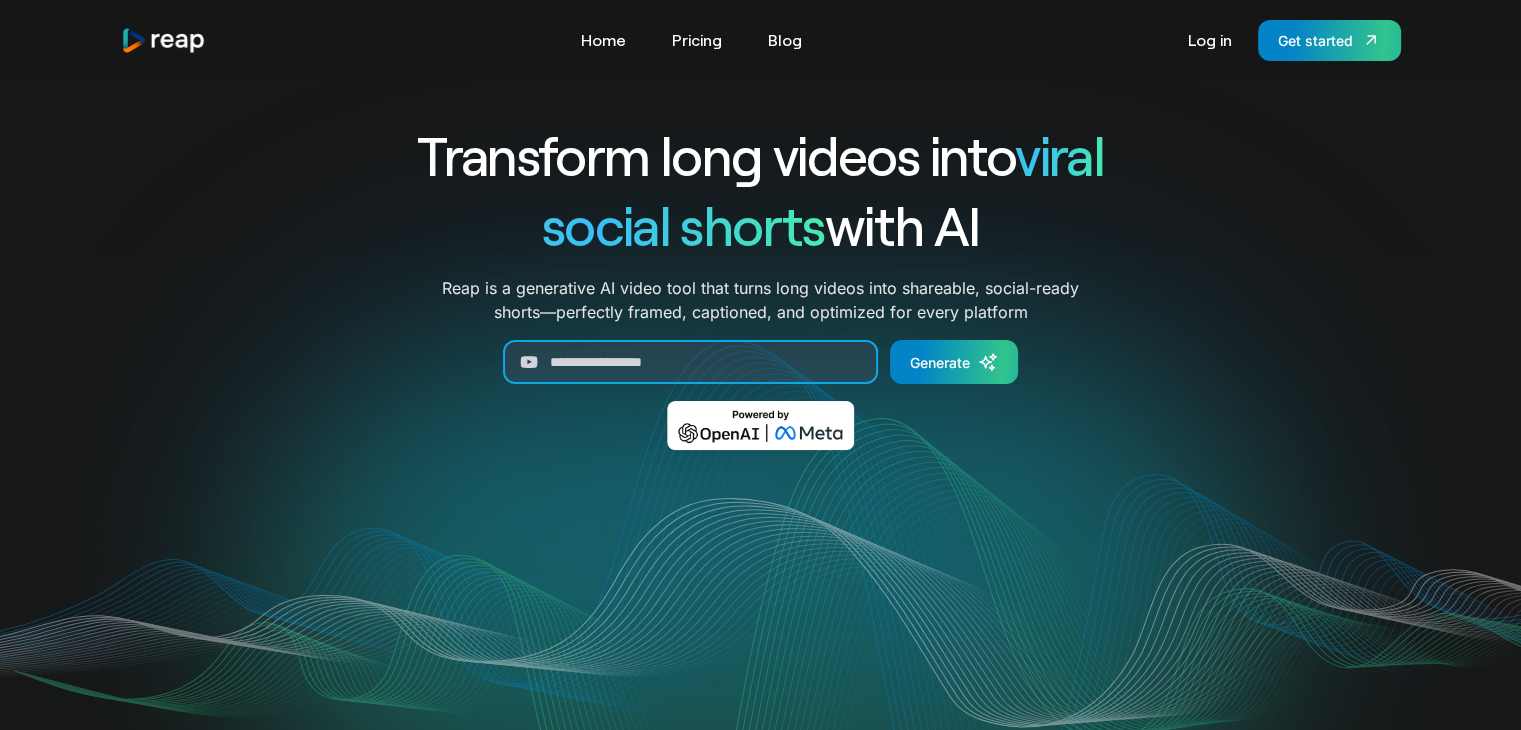 click at bounding box center (690, 362) 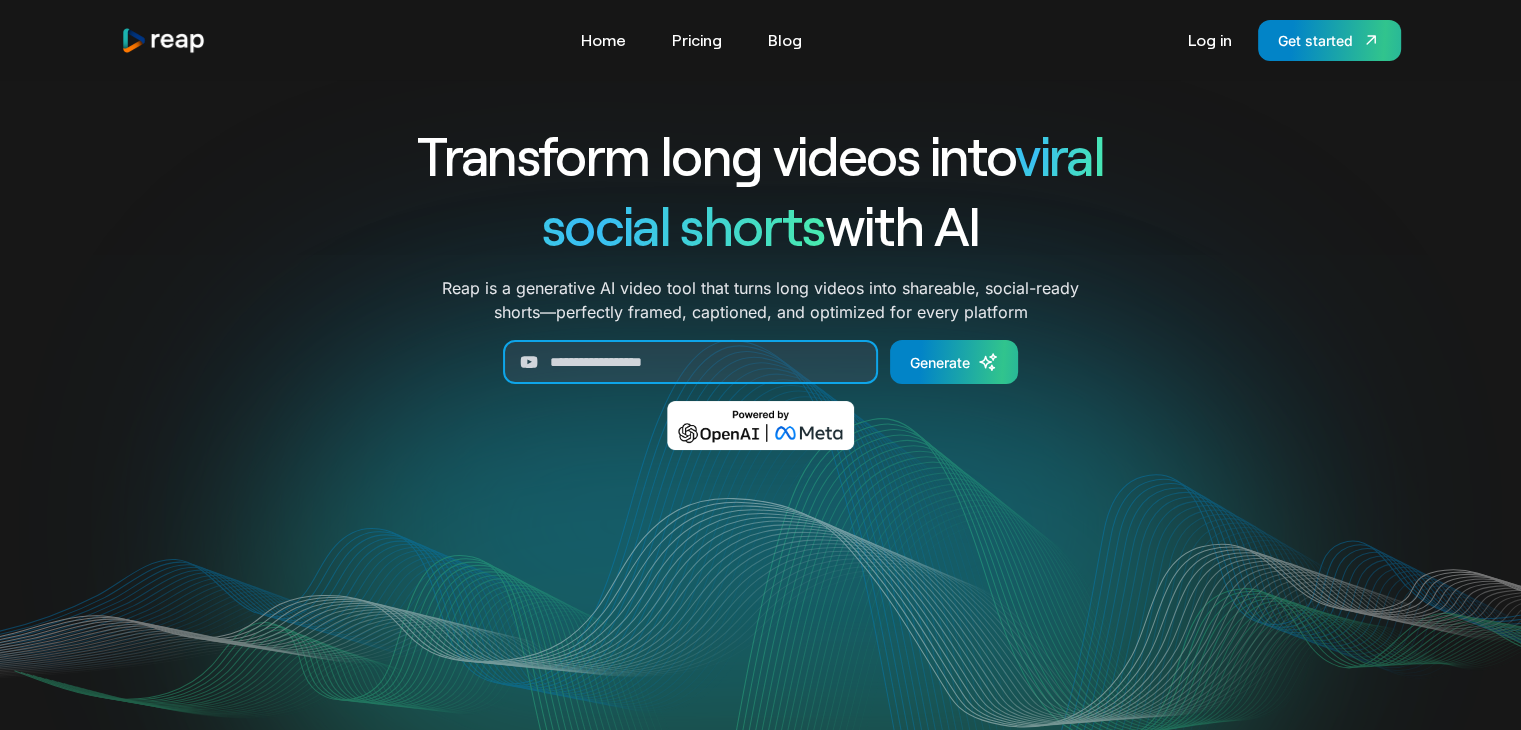 paste on "**********" 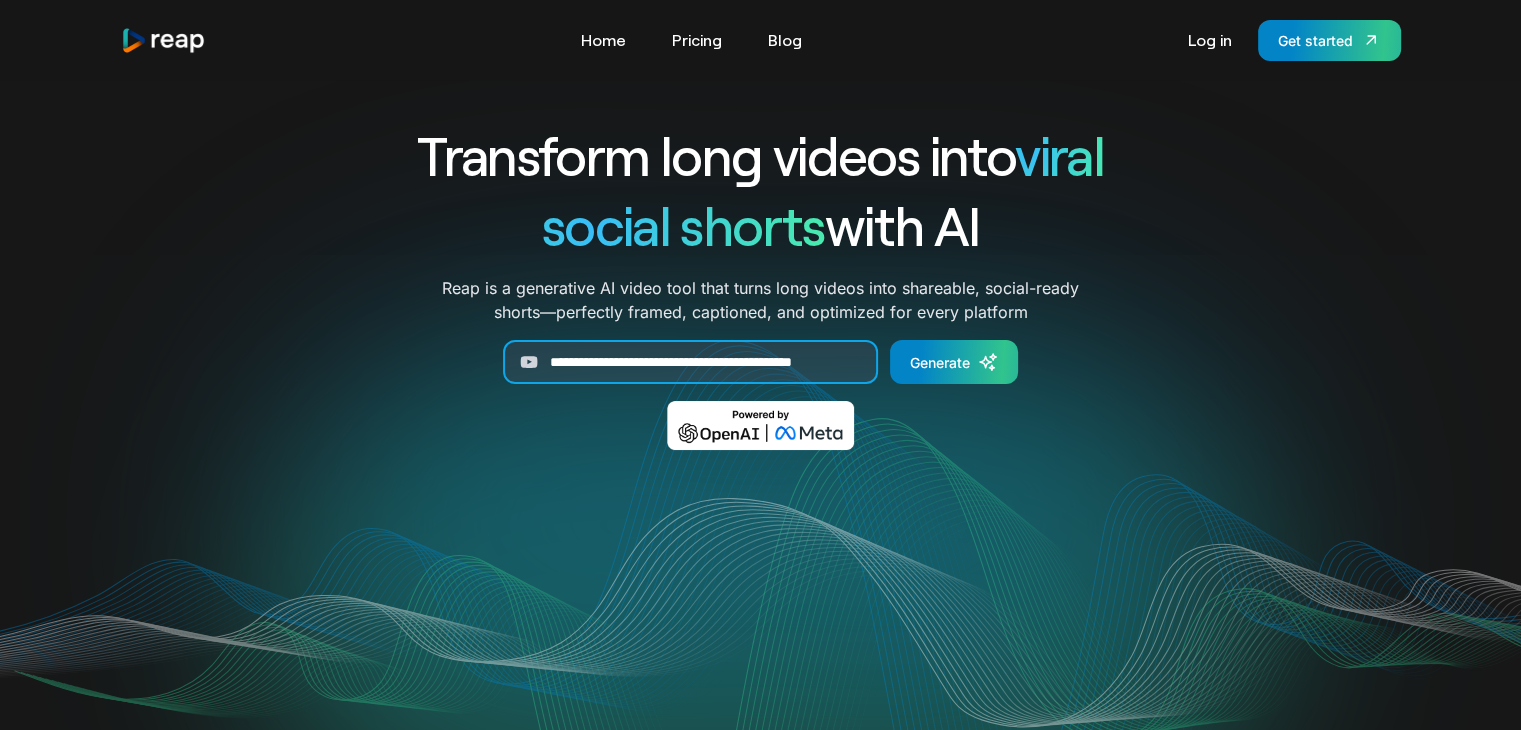 scroll, scrollTop: 0, scrollLeft: 22, axis: horizontal 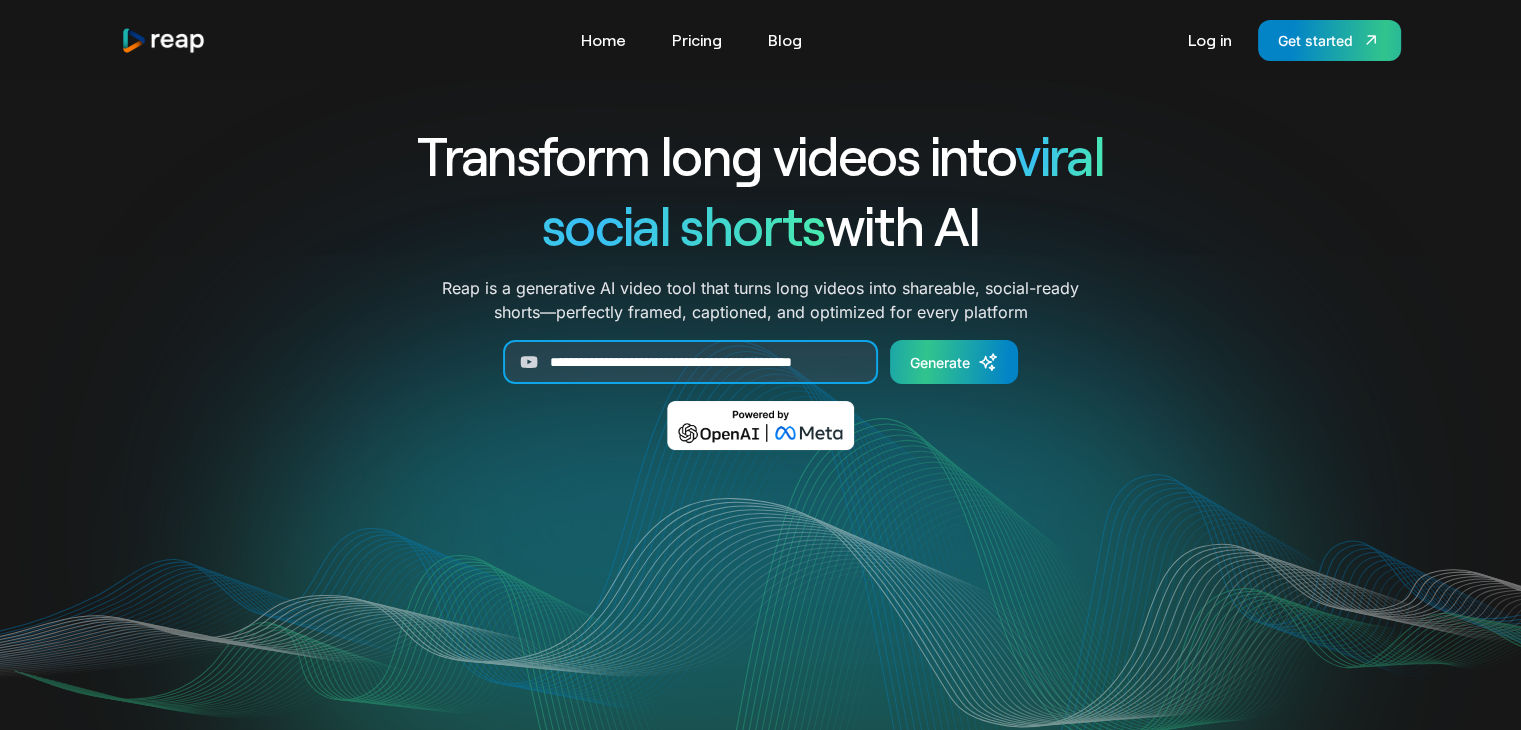 type on "**********" 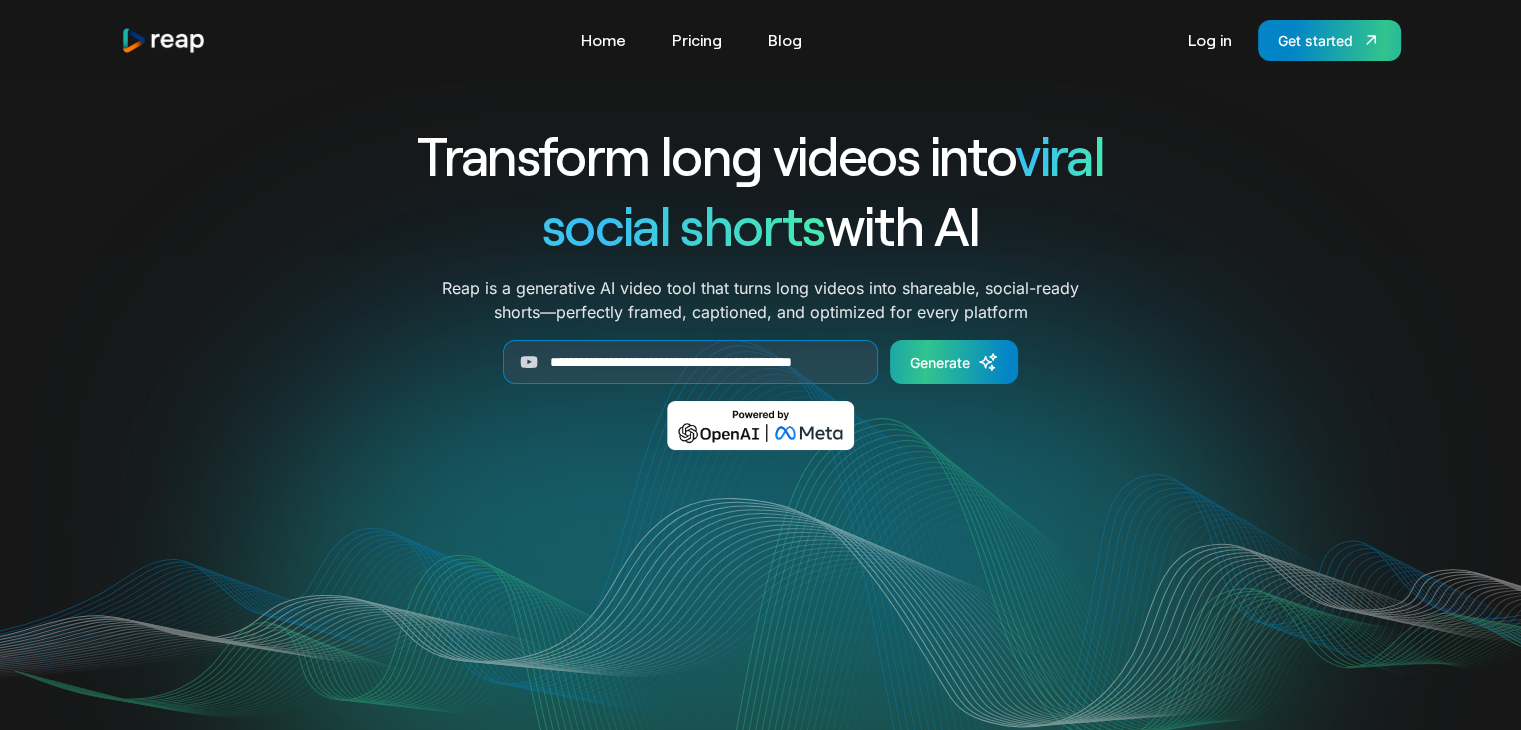 scroll, scrollTop: 0, scrollLeft: 0, axis: both 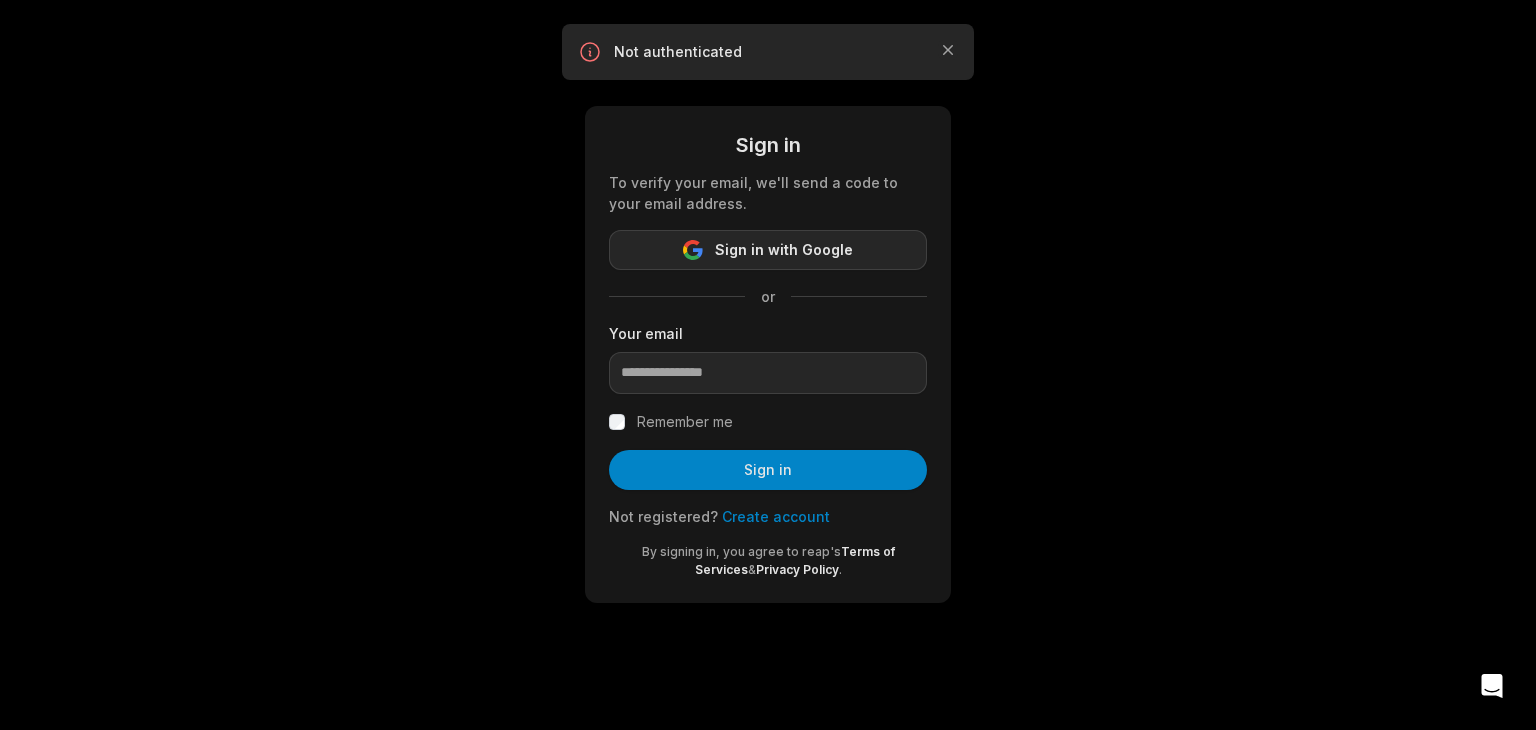 click on "Sign in with Google" at bounding box center [768, 250] 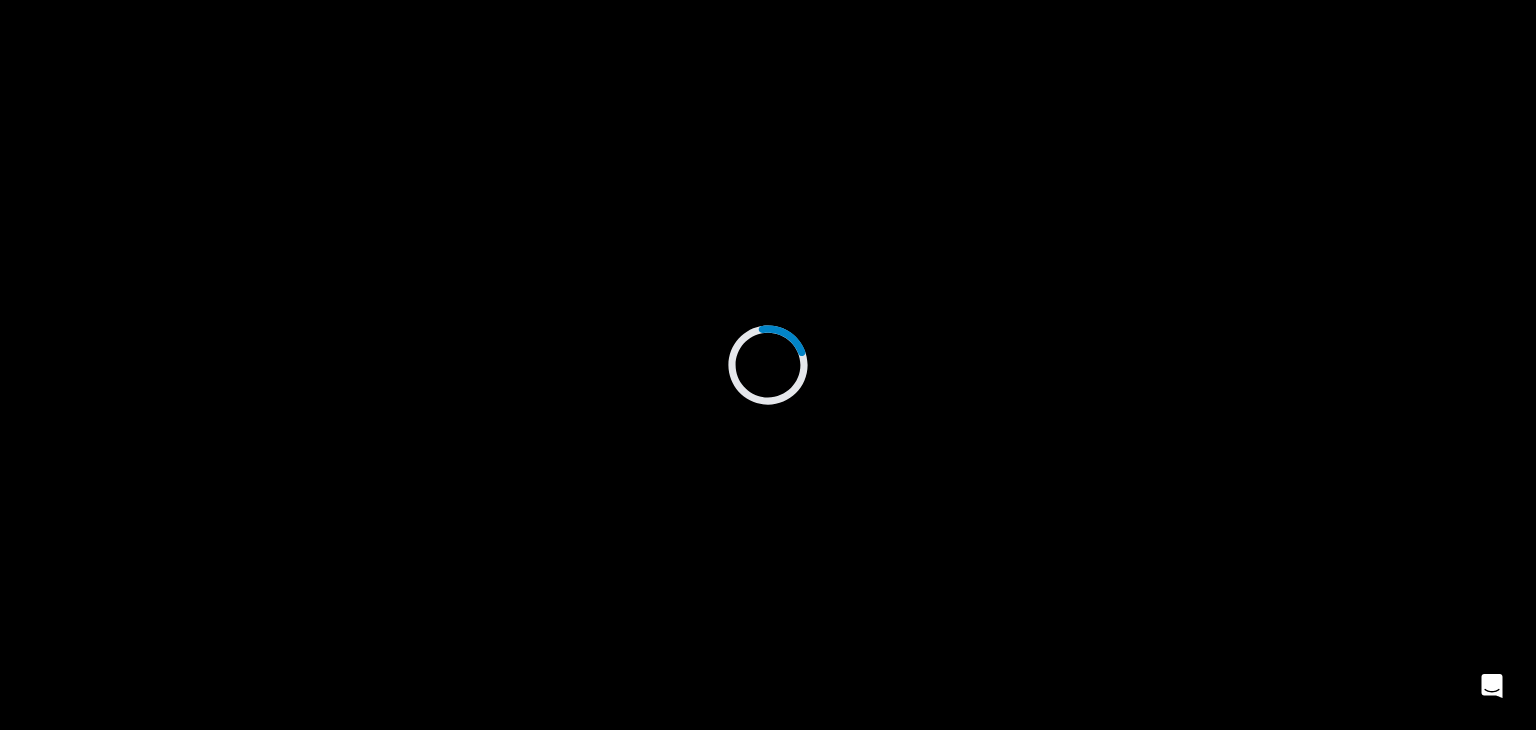 scroll, scrollTop: 0, scrollLeft: 0, axis: both 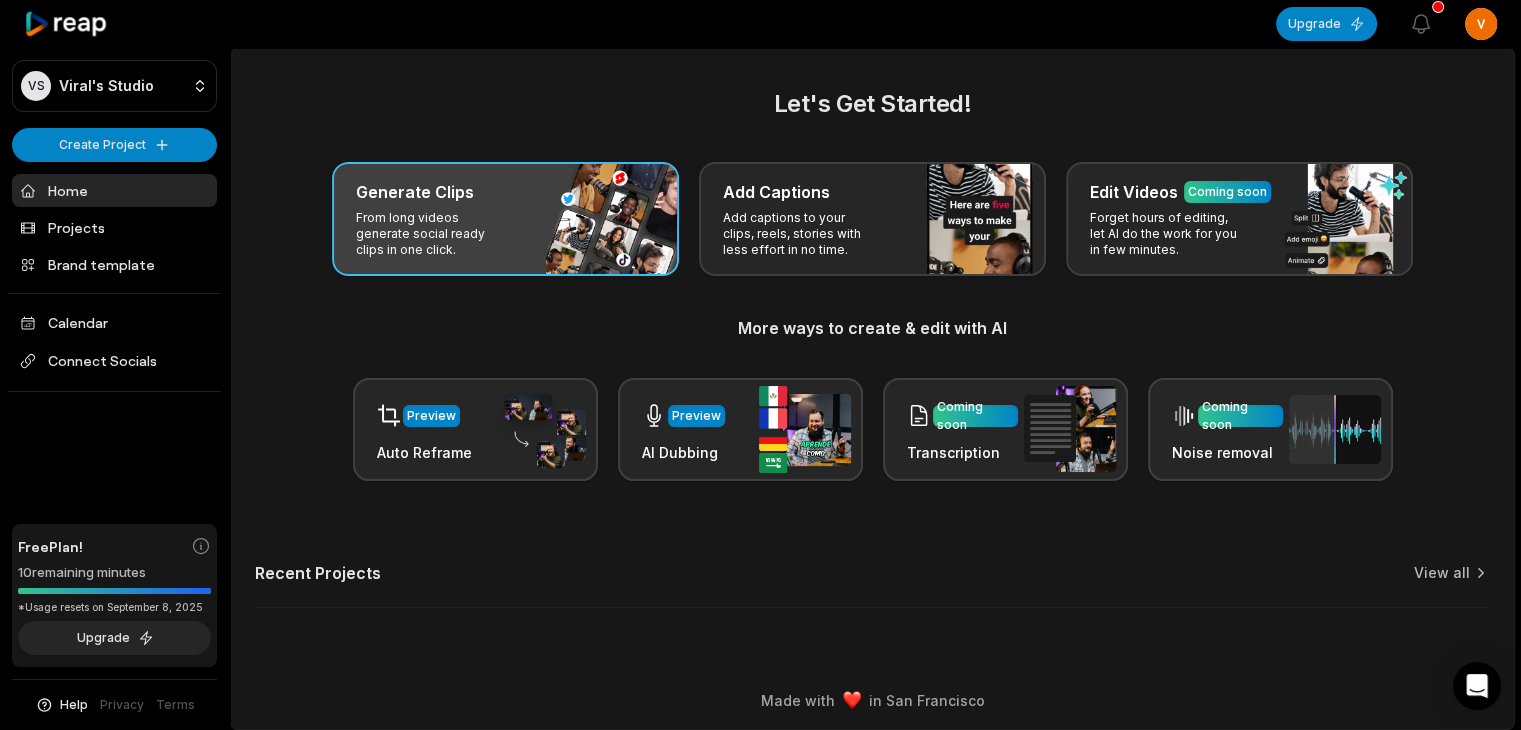 click on "From long videos generate social ready clips in one click." at bounding box center (433, 234) 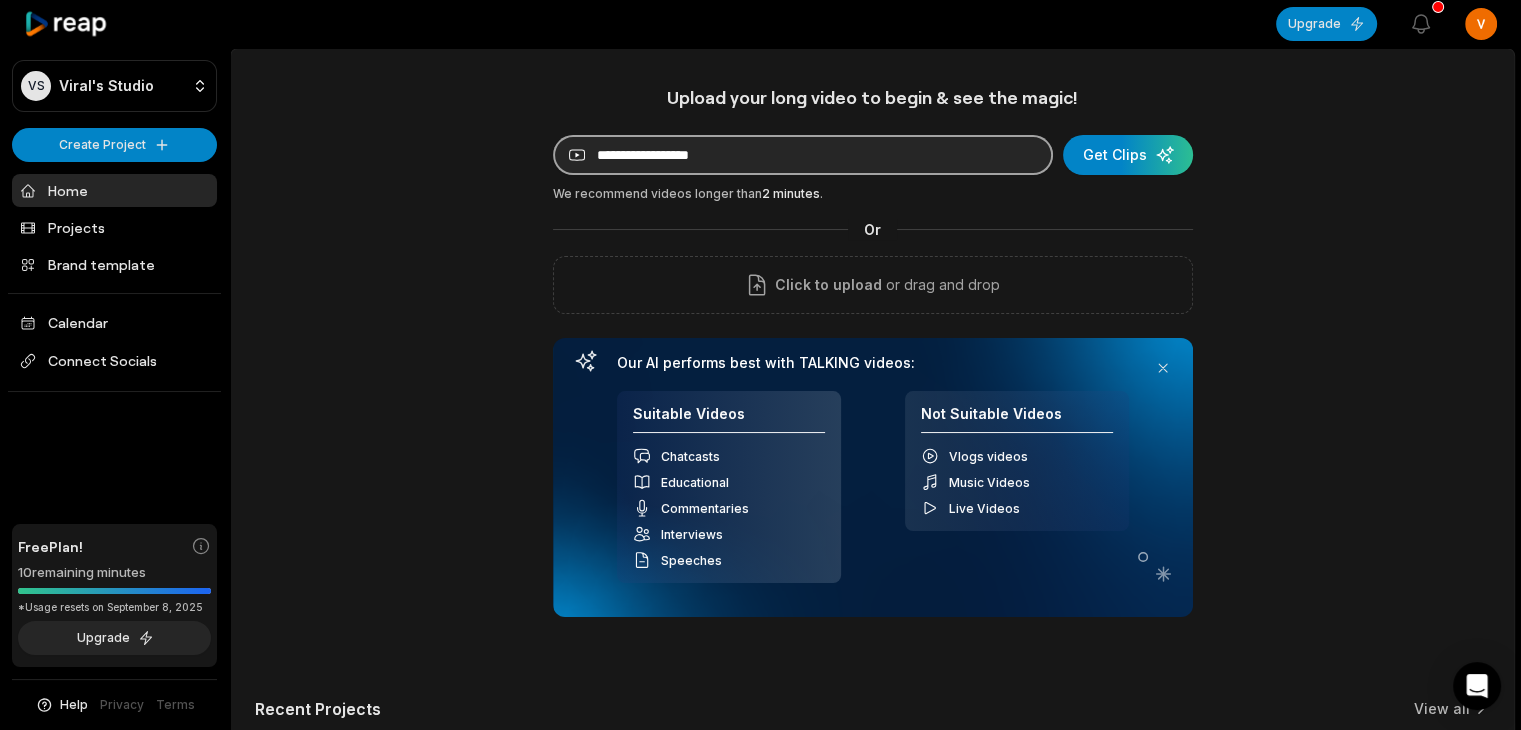 click at bounding box center (803, 155) 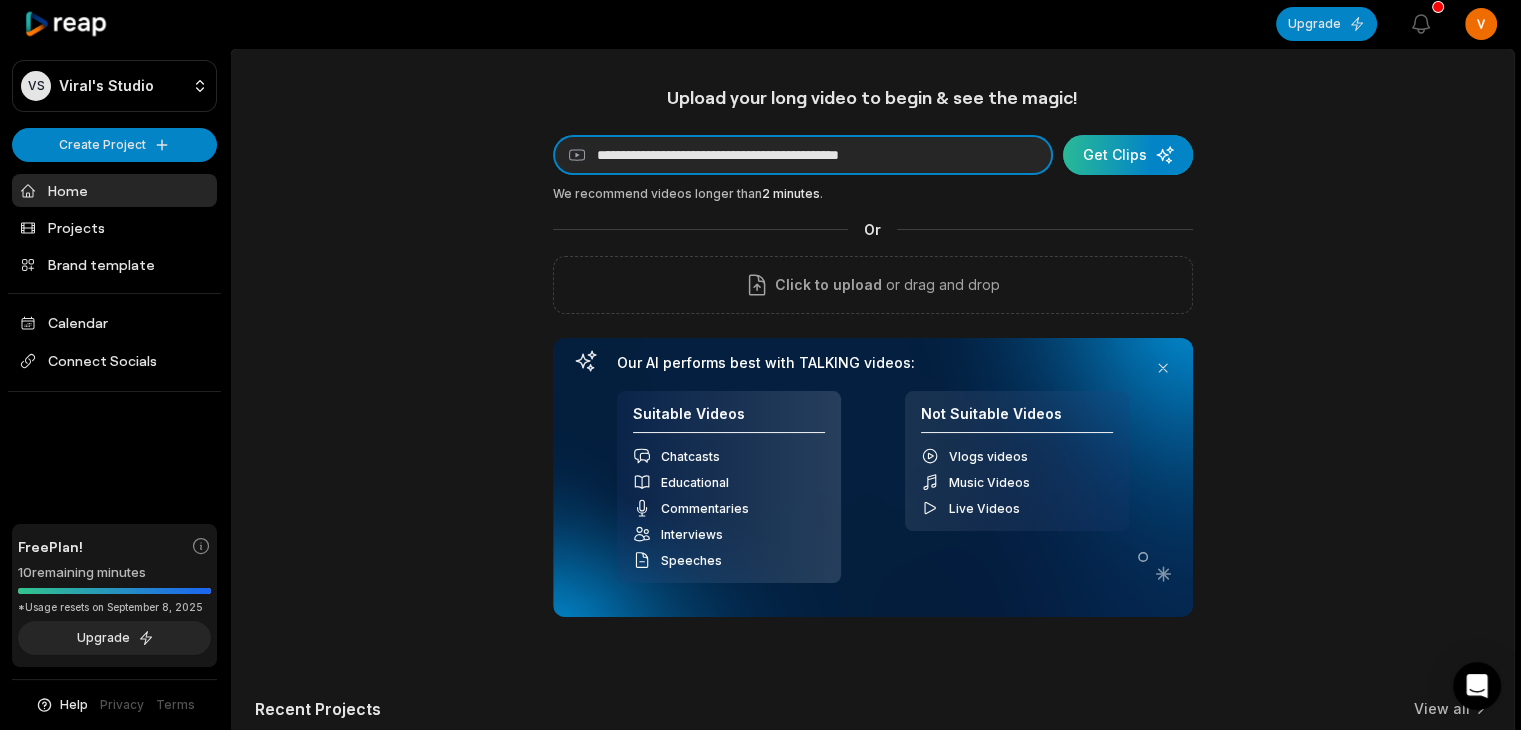 type on "**********" 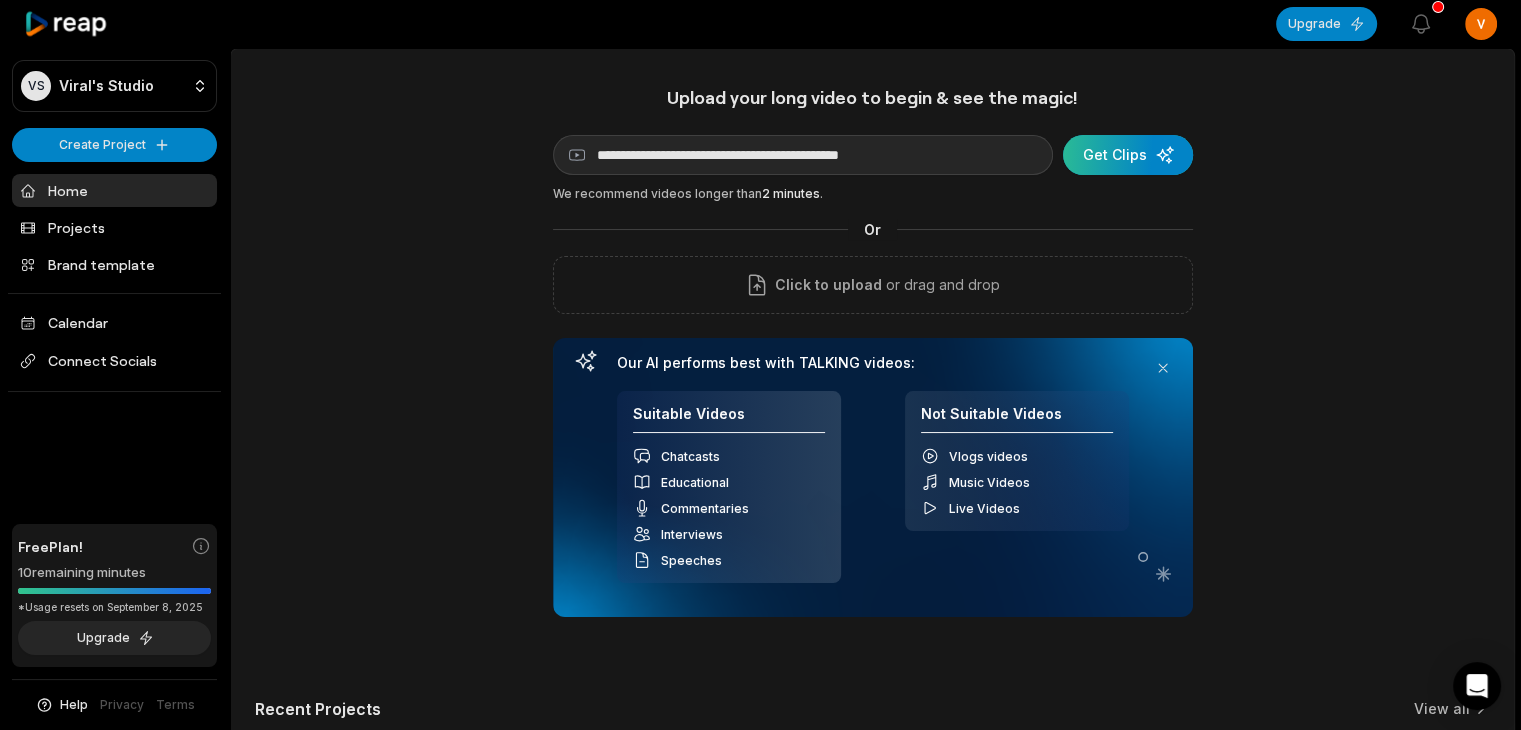 click at bounding box center [1128, 155] 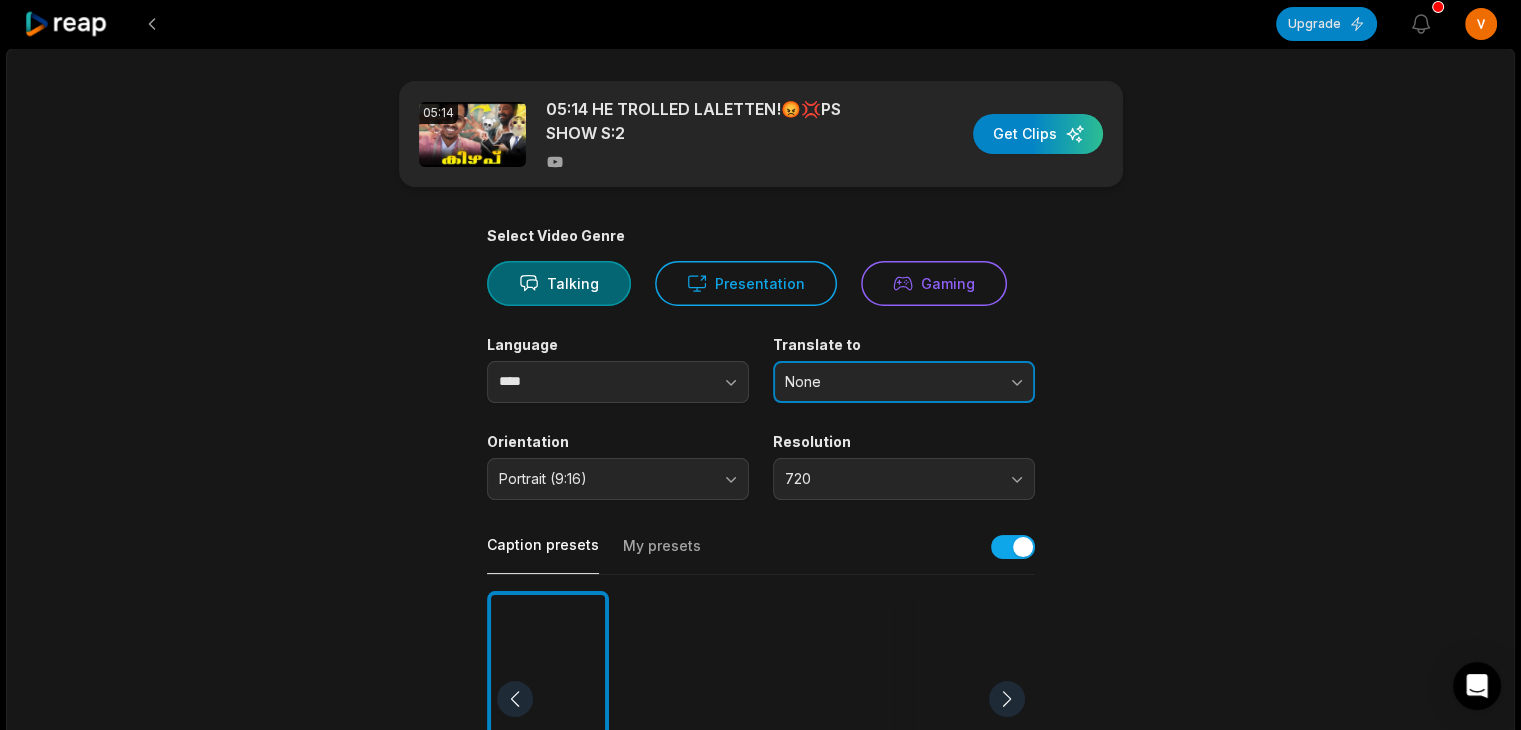 click on "None" at bounding box center [890, 382] 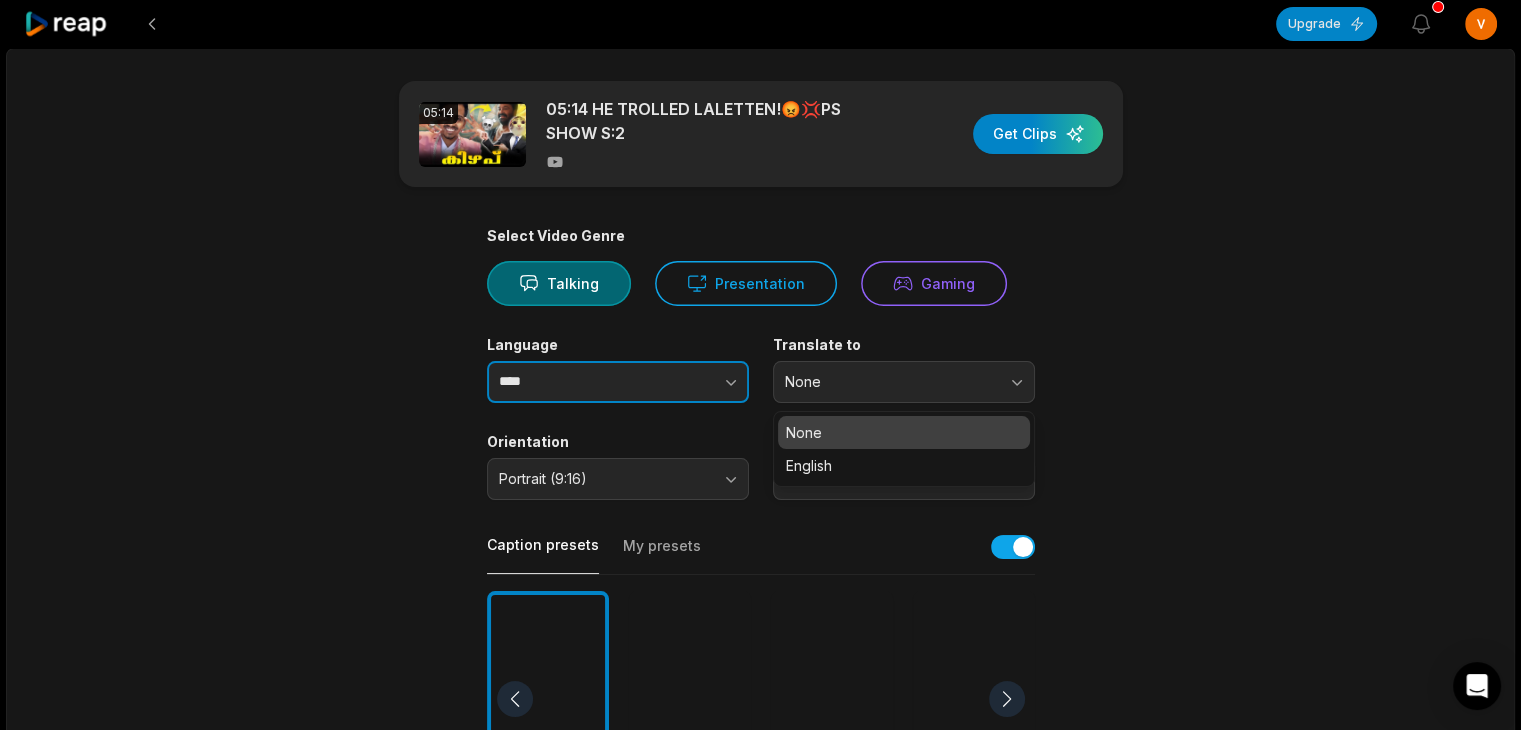 click 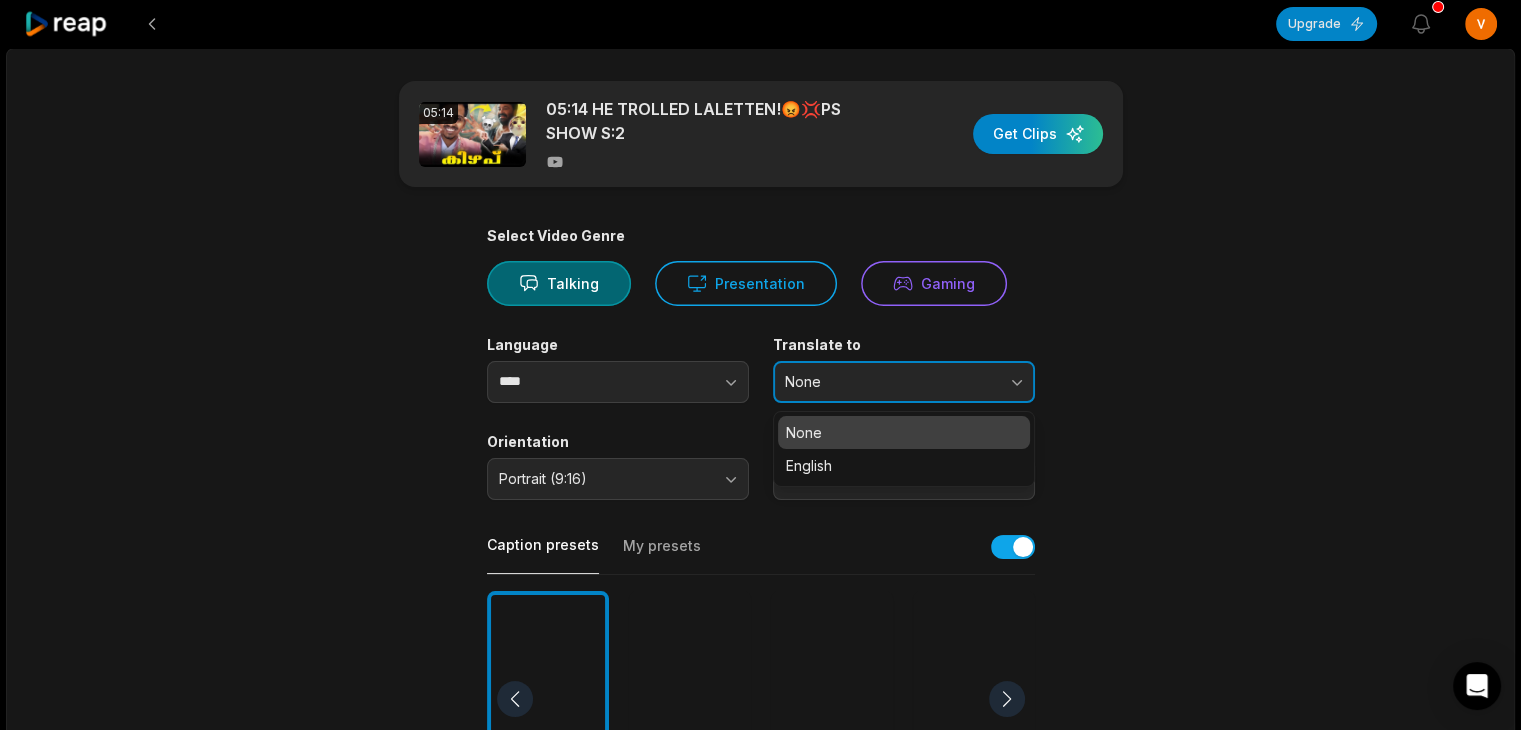 type on "****" 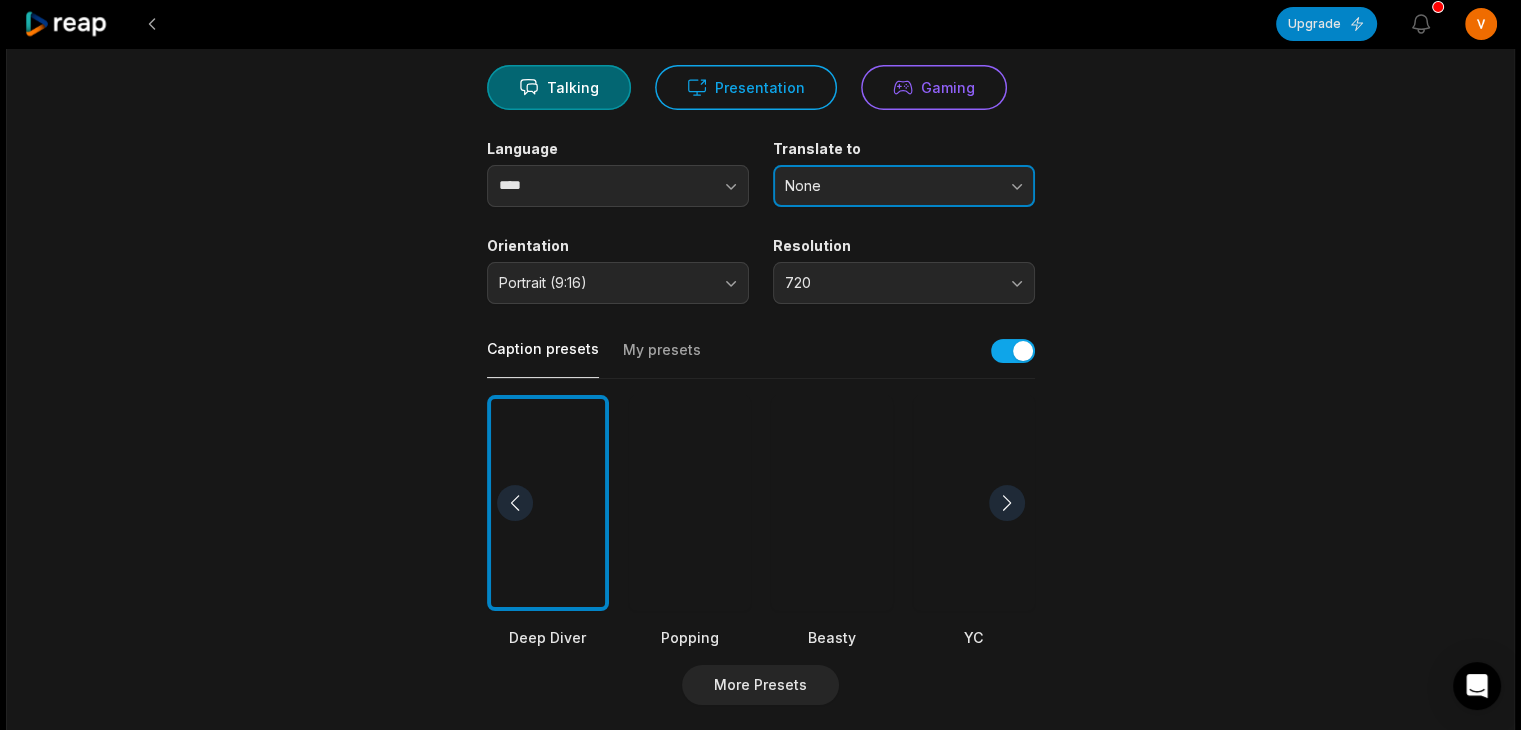 scroll, scrollTop: 198, scrollLeft: 0, axis: vertical 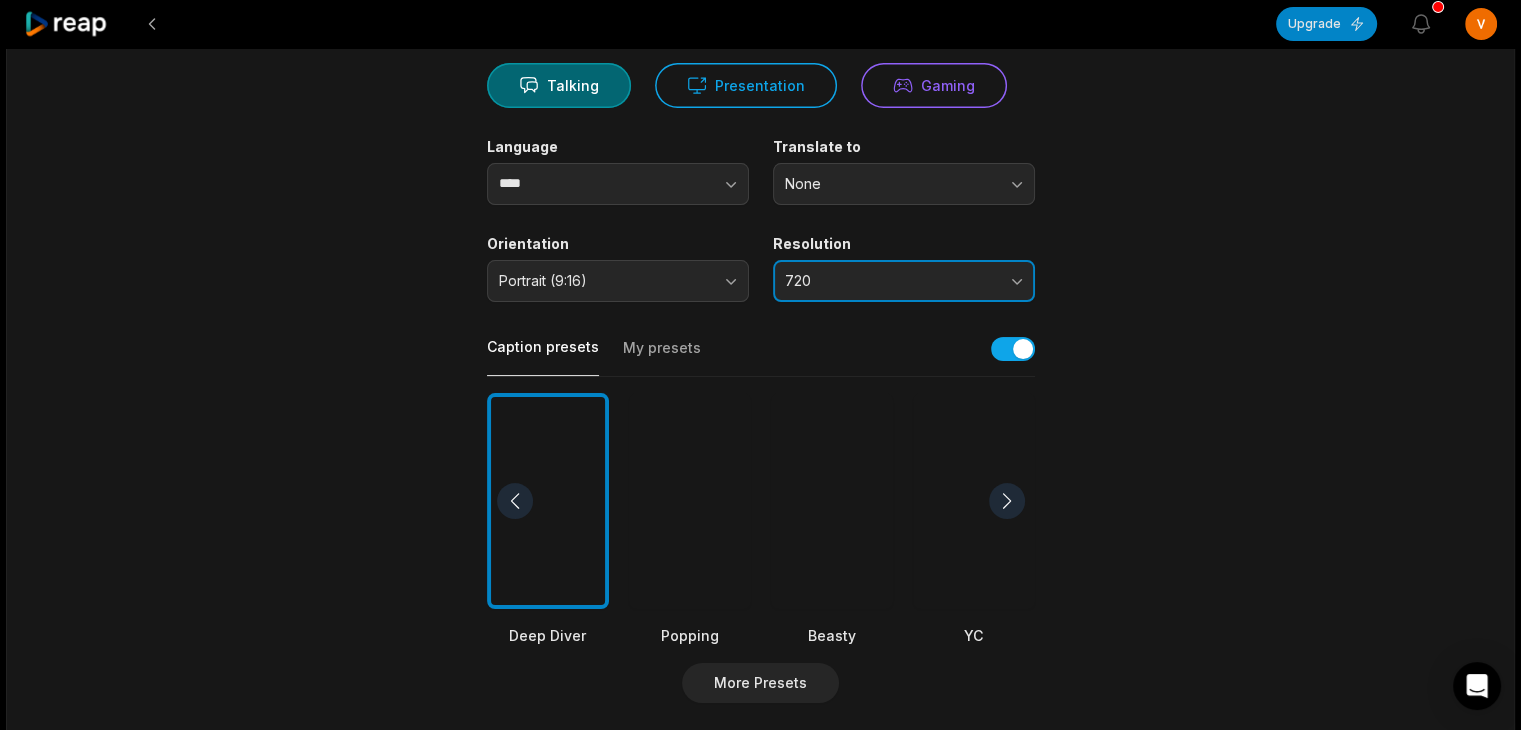 click on "720" at bounding box center (904, 281) 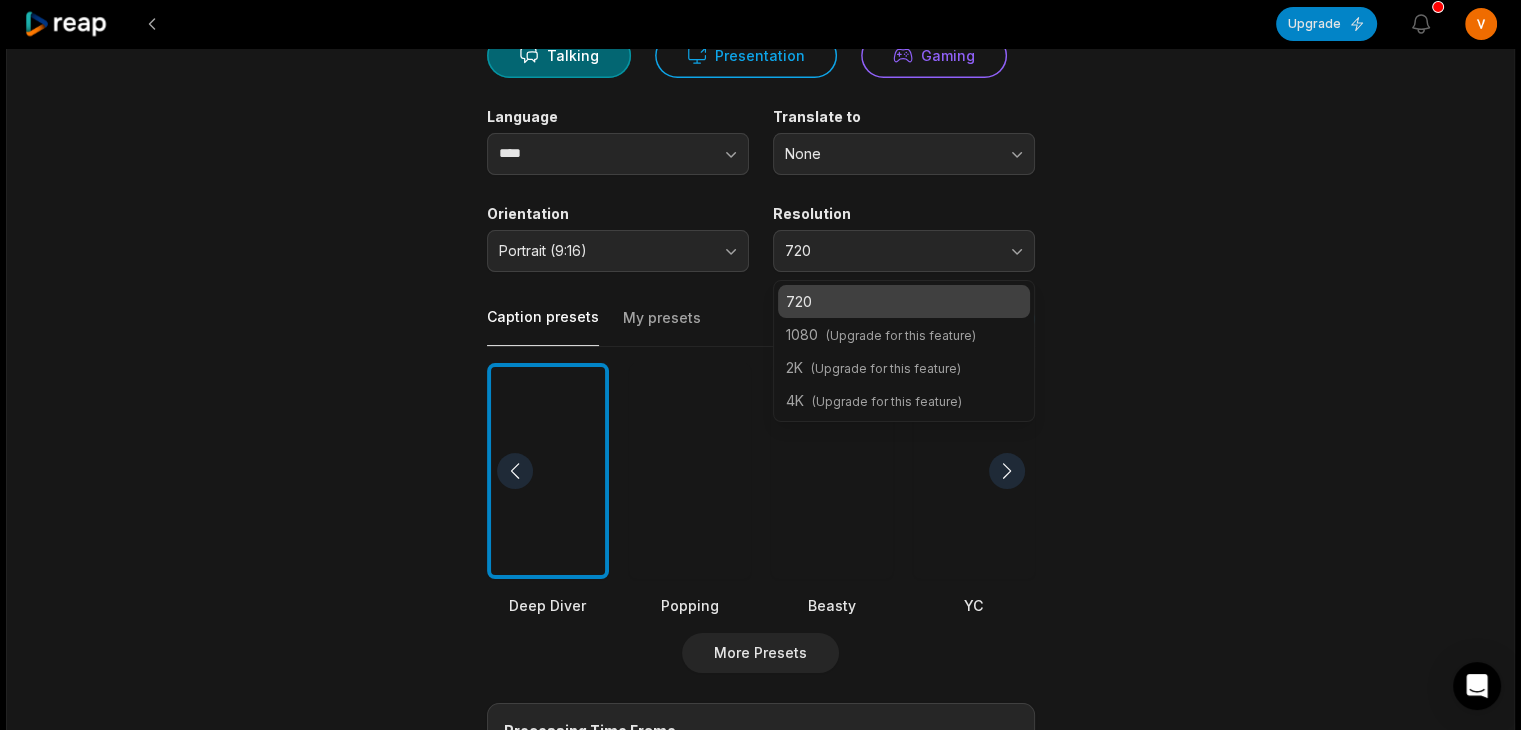 scroll, scrollTop: 230, scrollLeft: 0, axis: vertical 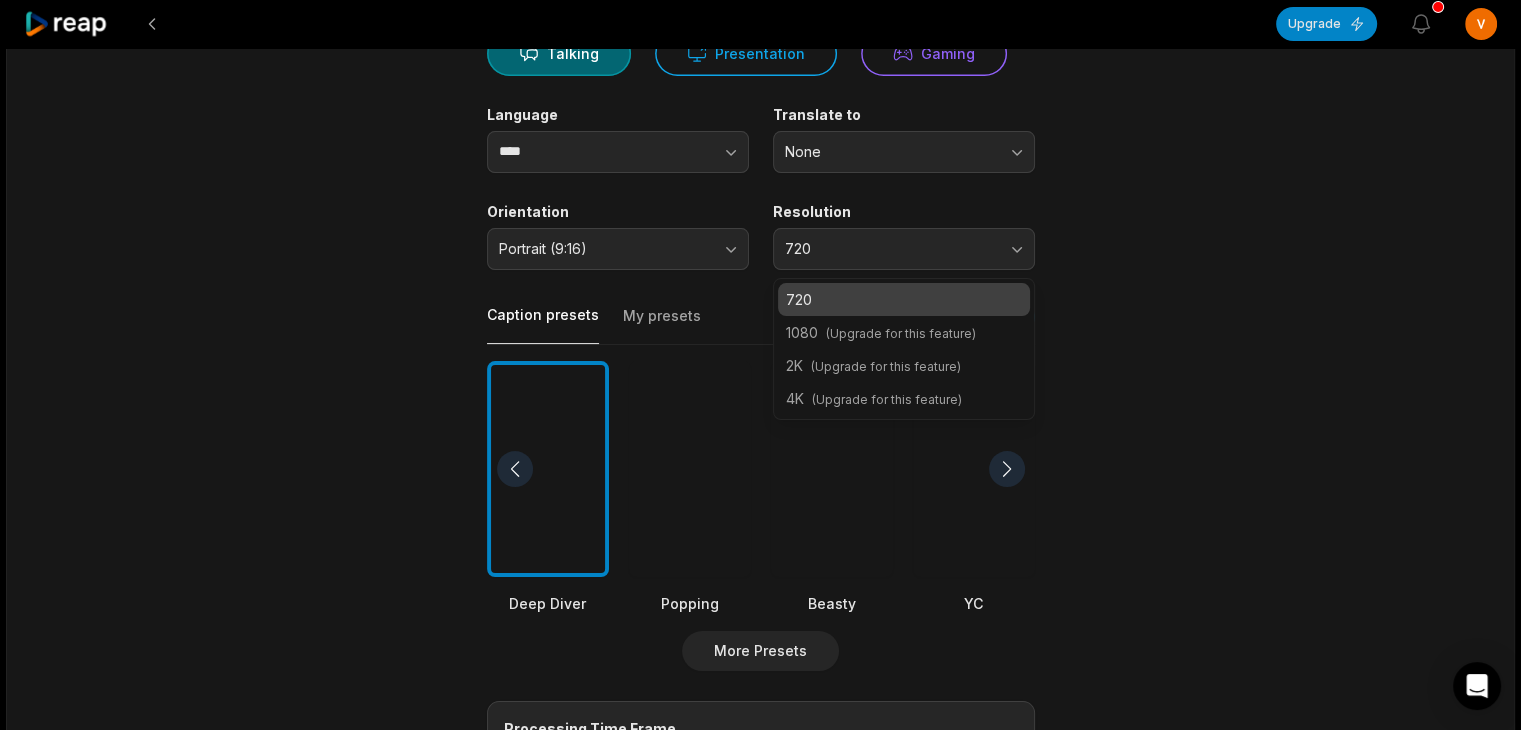 click on "05:14 HE TROLLED LALETTEN!😡💢PS SHOW S:2 Get Clips Select Video Genre Talking Presentation Gaming Language **** Translate to None Orientation Portrait (9:16) Resolution 720 720    1080    (Upgrade for this feature) 2K    (Upgrade for this feature) 4K    (Upgrade for this feature) Caption presets My presets Deep Diver Popping Beasty YC Playdate Pet Zen More Presets Processing Time Frame 00:00 05:14 Auto Clip Length <30s 30s-60s 60s-90s 90s-3min Clip Topics (optional) Add specific topics that you want AI to clip from the video." at bounding box center (761, 463) 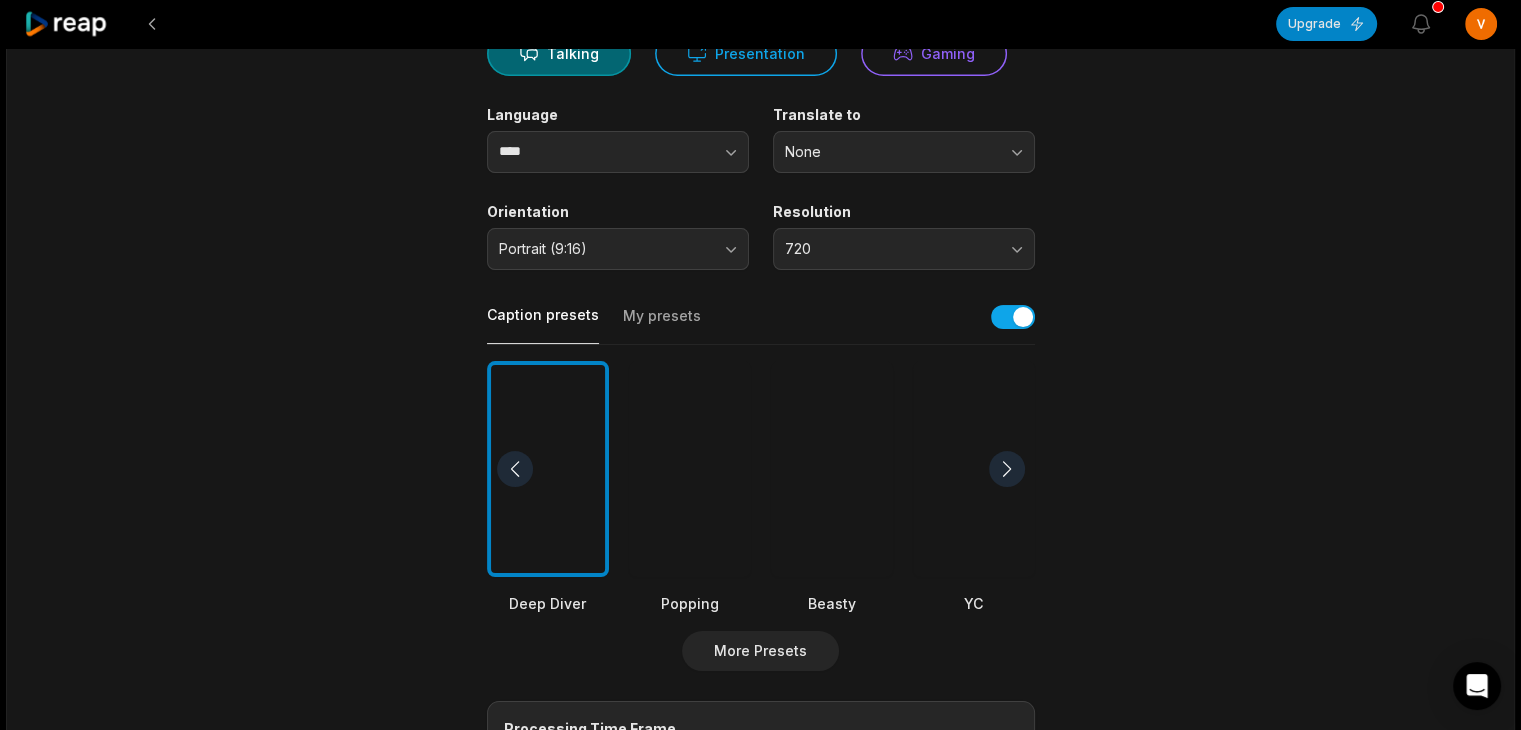 click at bounding box center (832, 469) 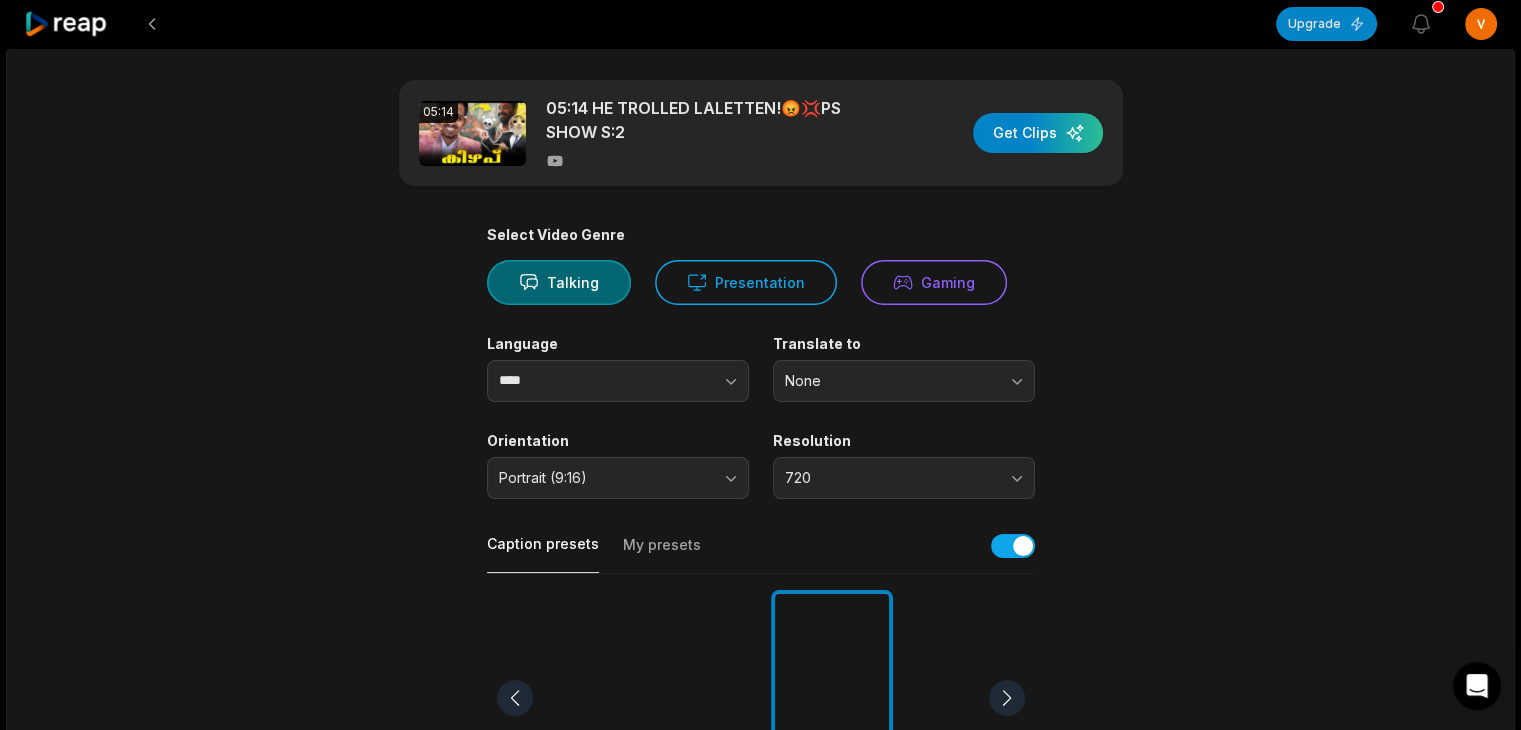 scroll, scrollTop: 0, scrollLeft: 0, axis: both 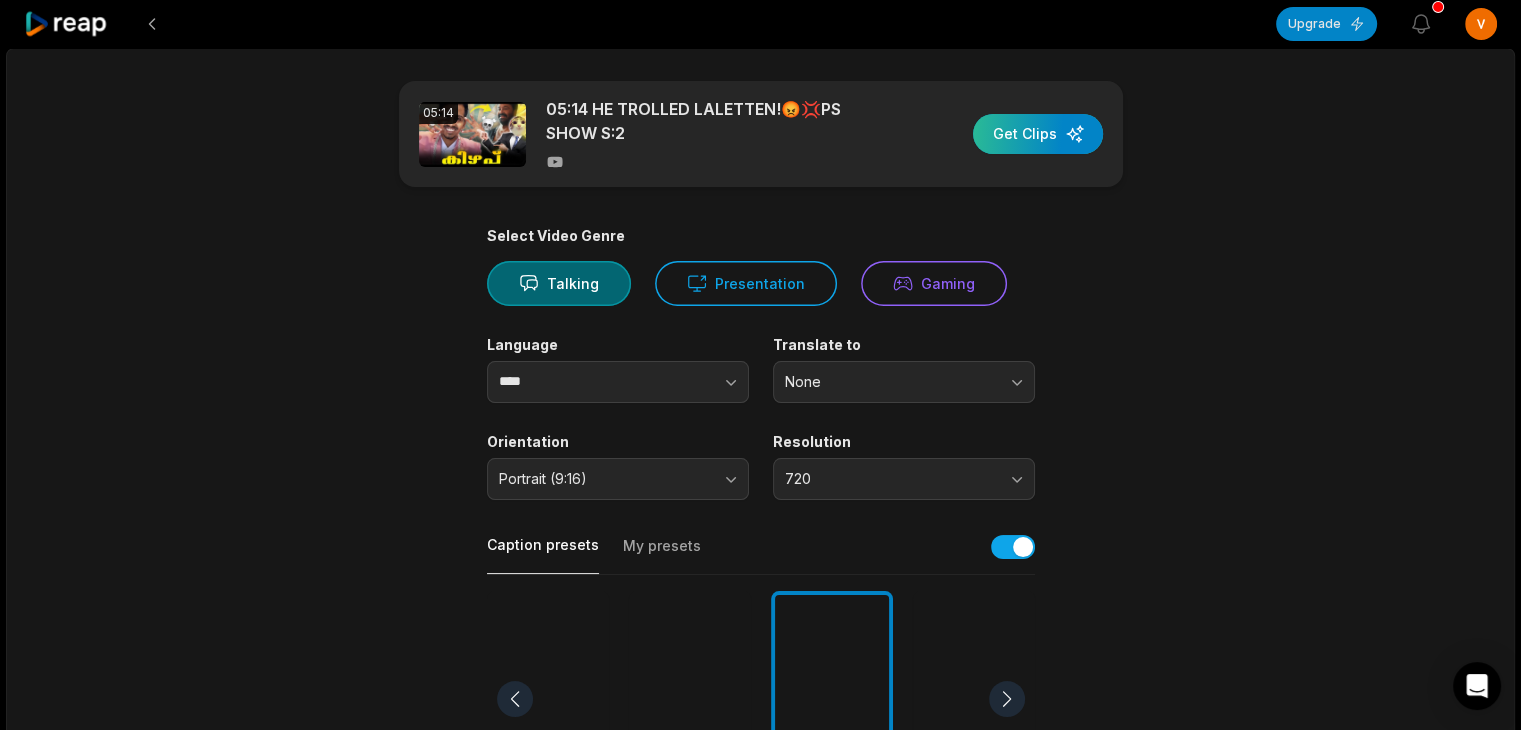 click at bounding box center [1038, 134] 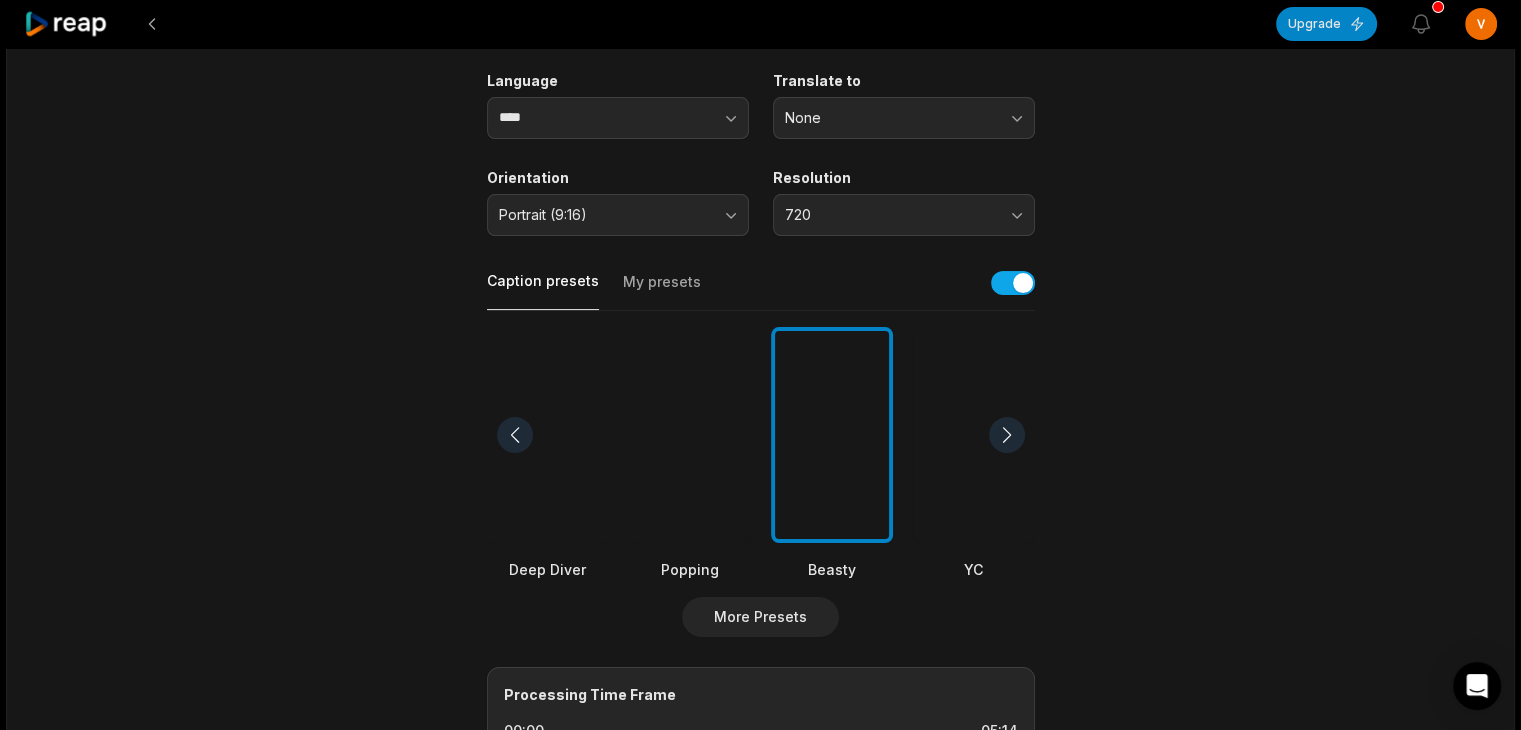scroll, scrollTop: 262, scrollLeft: 0, axis: vertical 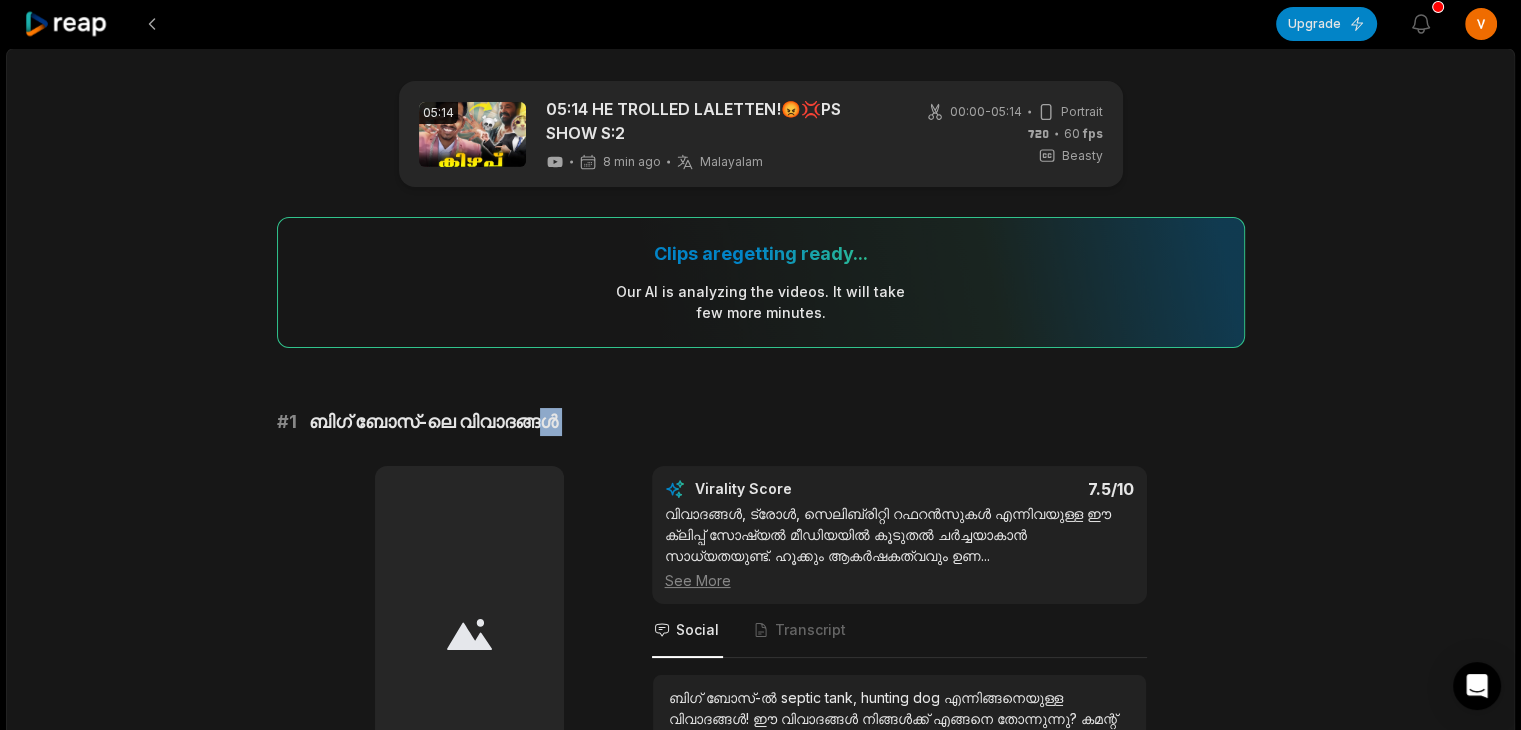 drag, startPoint x: 540, startPoint y: 629, endPoint x: 620, endPoint y: 369, distance: 272.02942 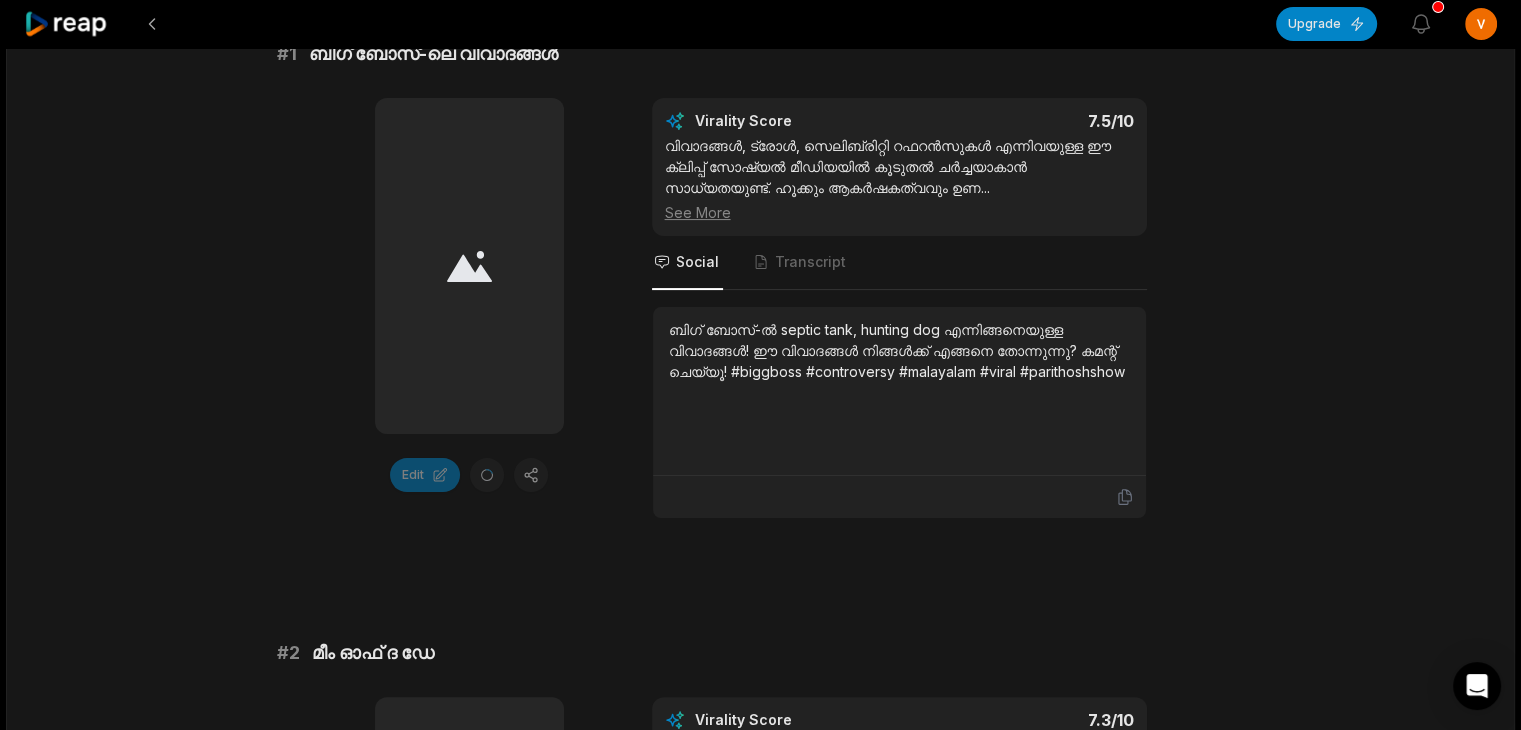 scroll, scrollTop: 370, scrollLeft: 0, axis: vertical 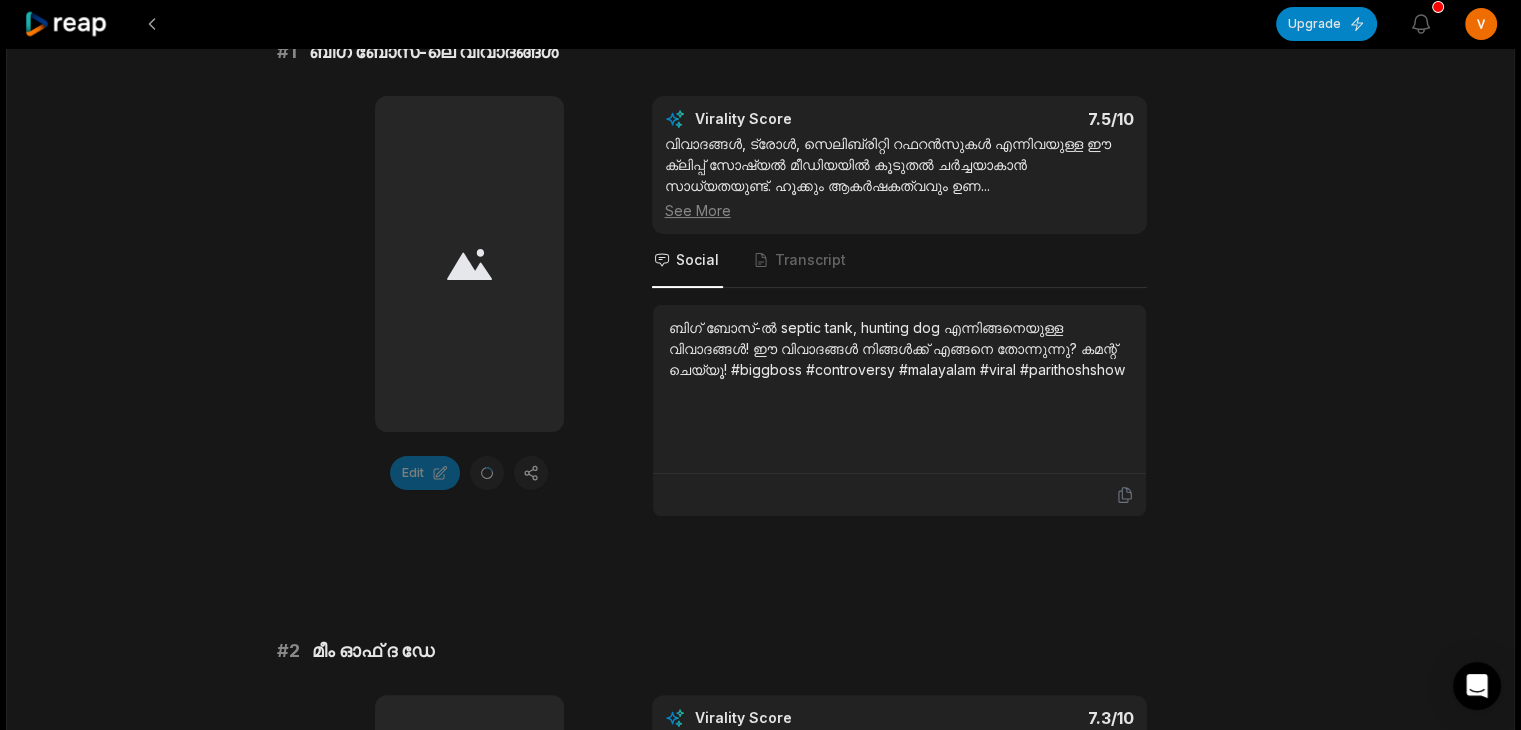 click on "Edit" at bounding box center (469, 473) 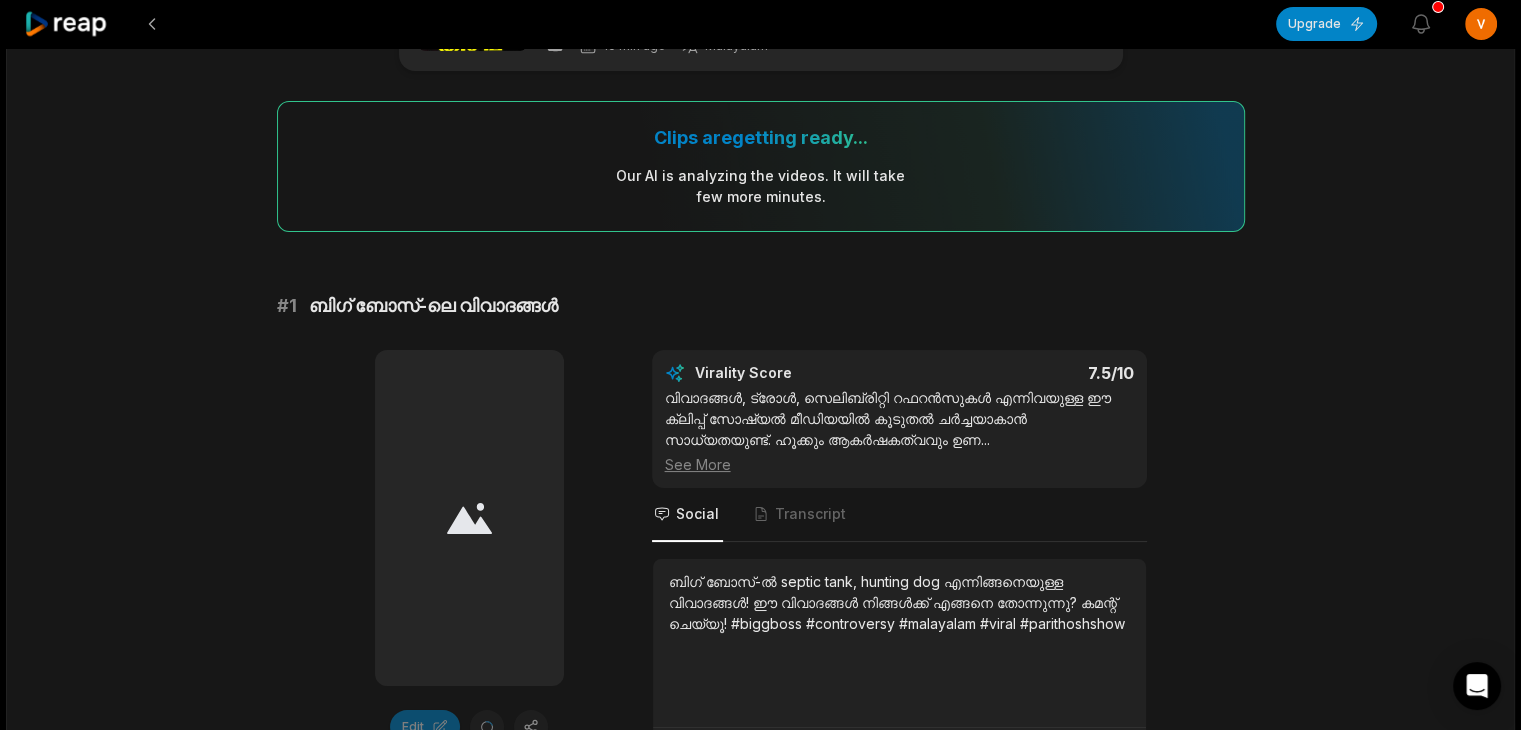 scroll, scrollTop: 452, scrollLeft: 0, axis: vertical 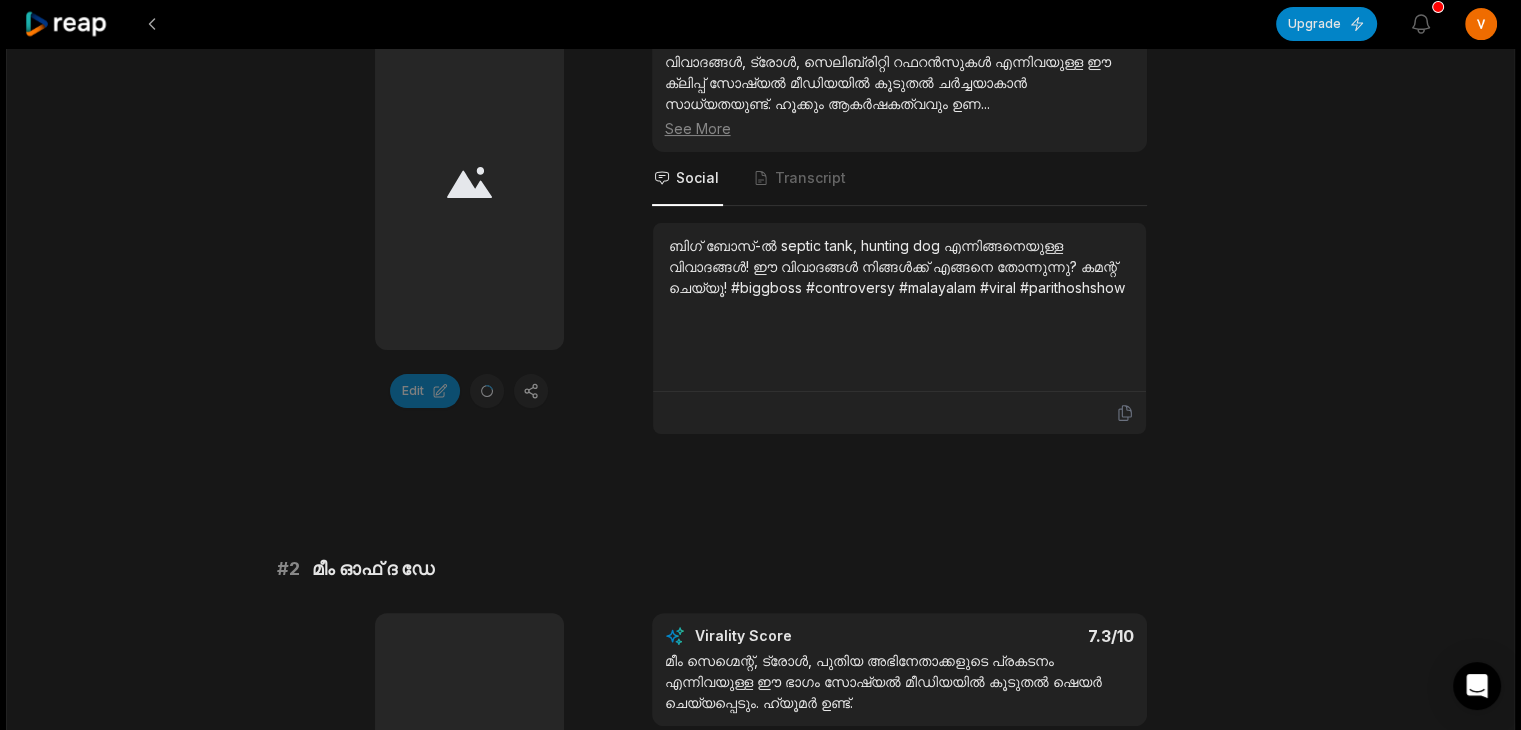 click at bounding box center (469, 182) 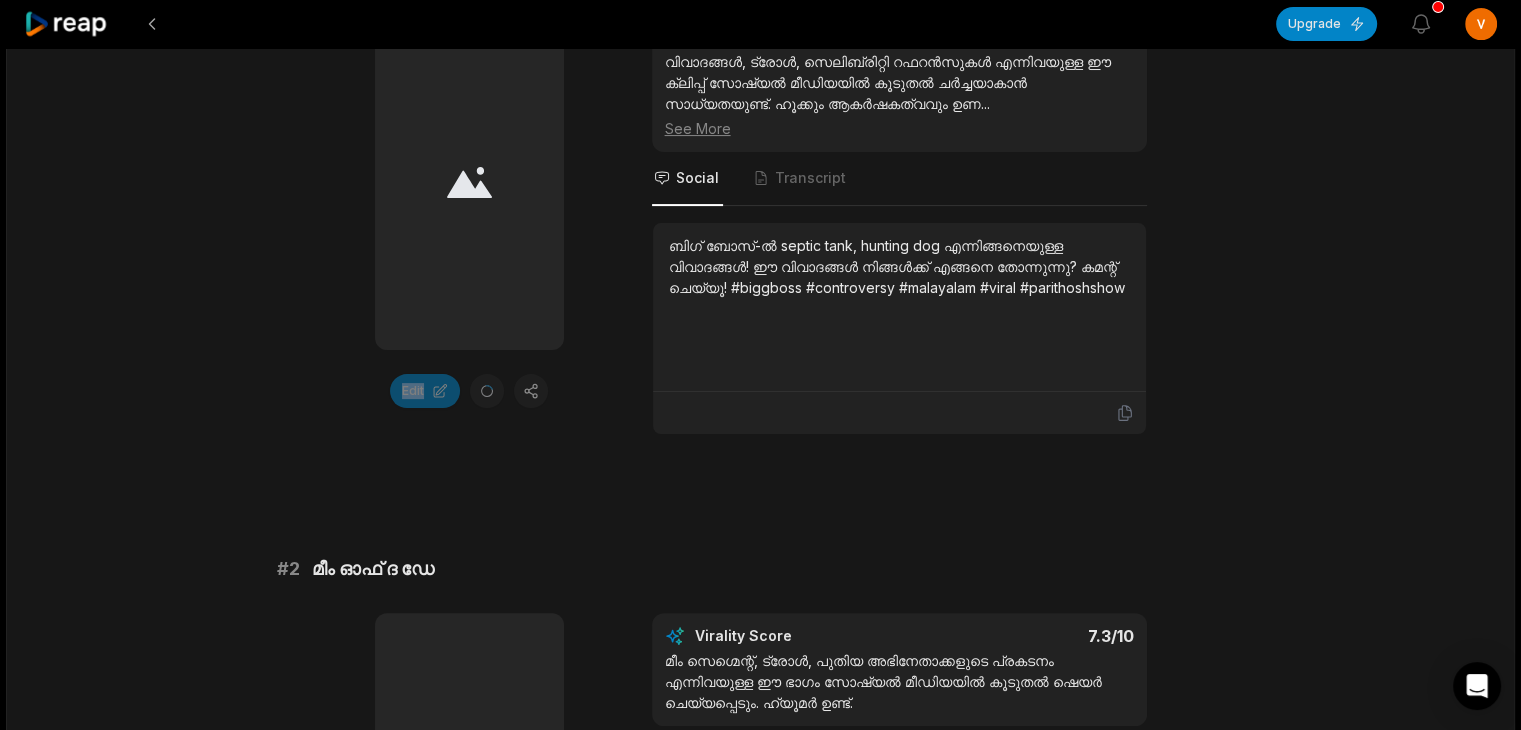 click at bounding box center (469, 182) 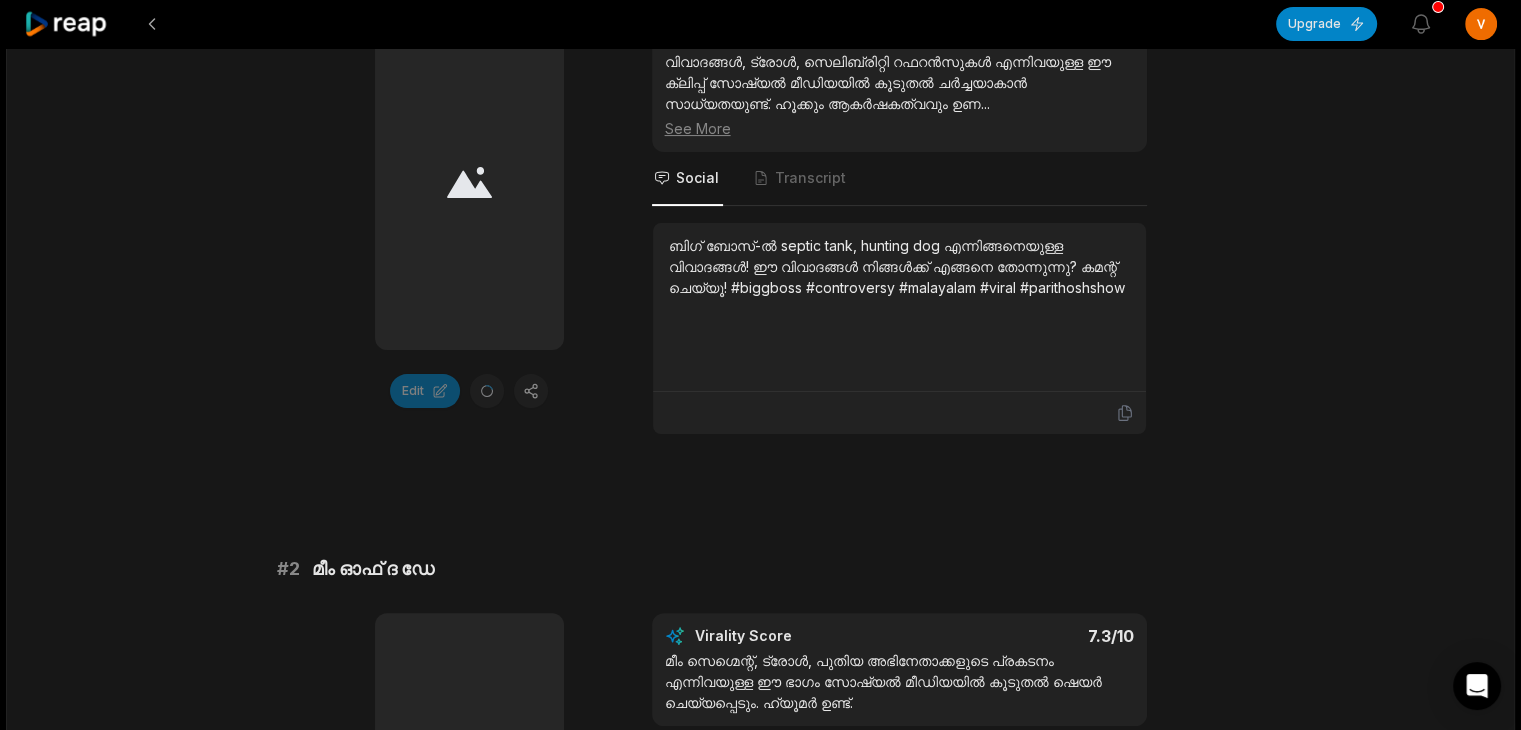 click on "Edit" at bounding box center (469, 391) 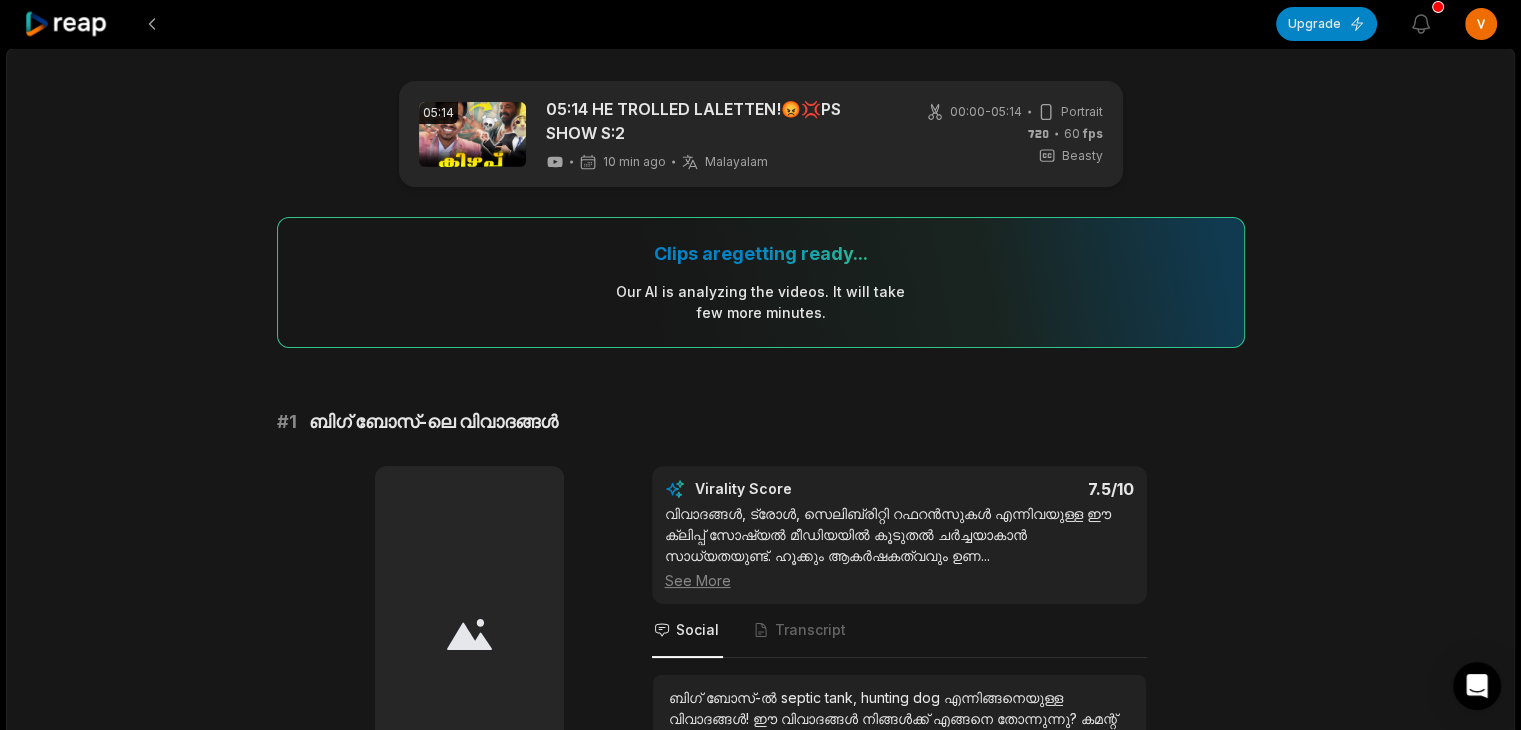 scroll, scrollTop: 208, scrollLeft: 0, axis: vertical 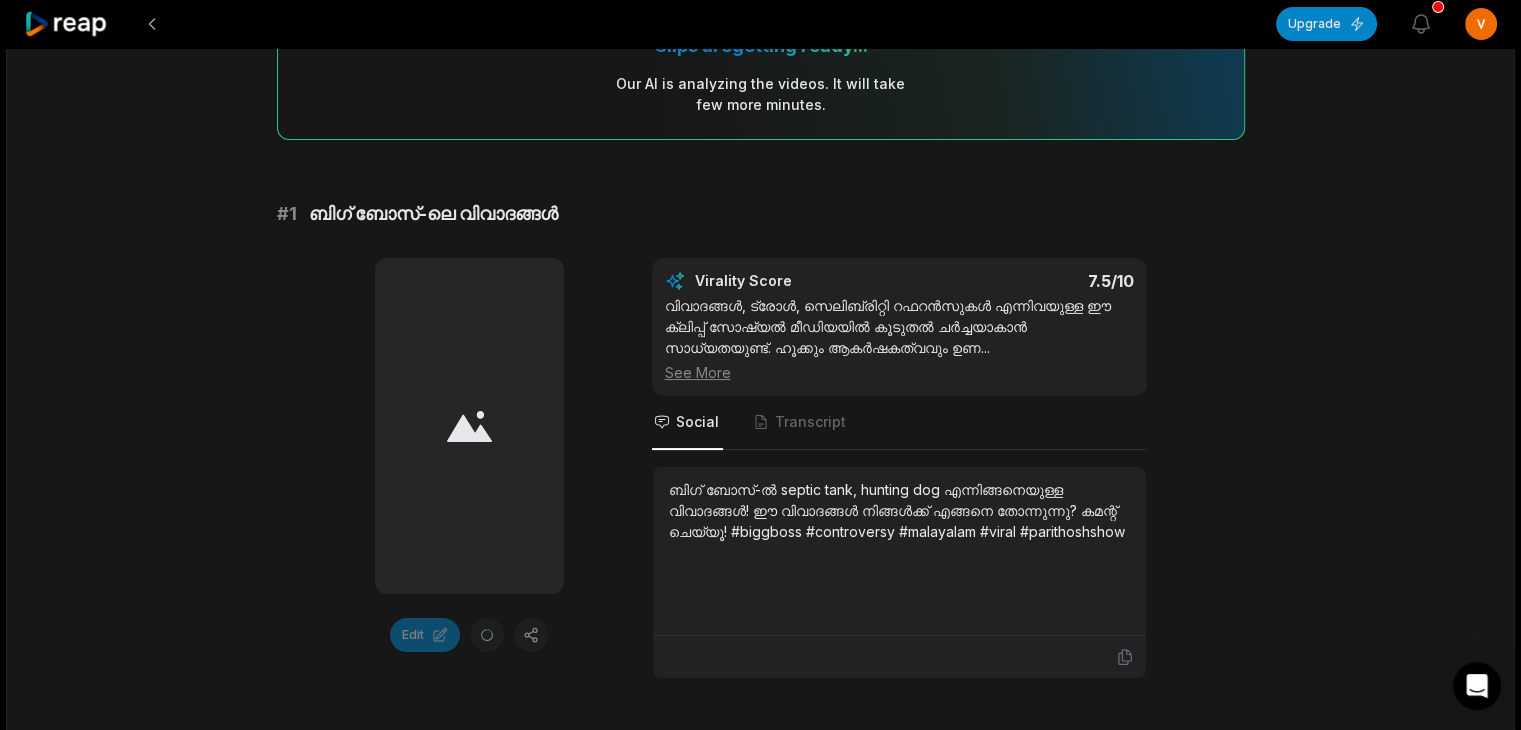 click on "Our AI is analyzing the video s . It will take few more minutes." at bounding box center (760, 94) 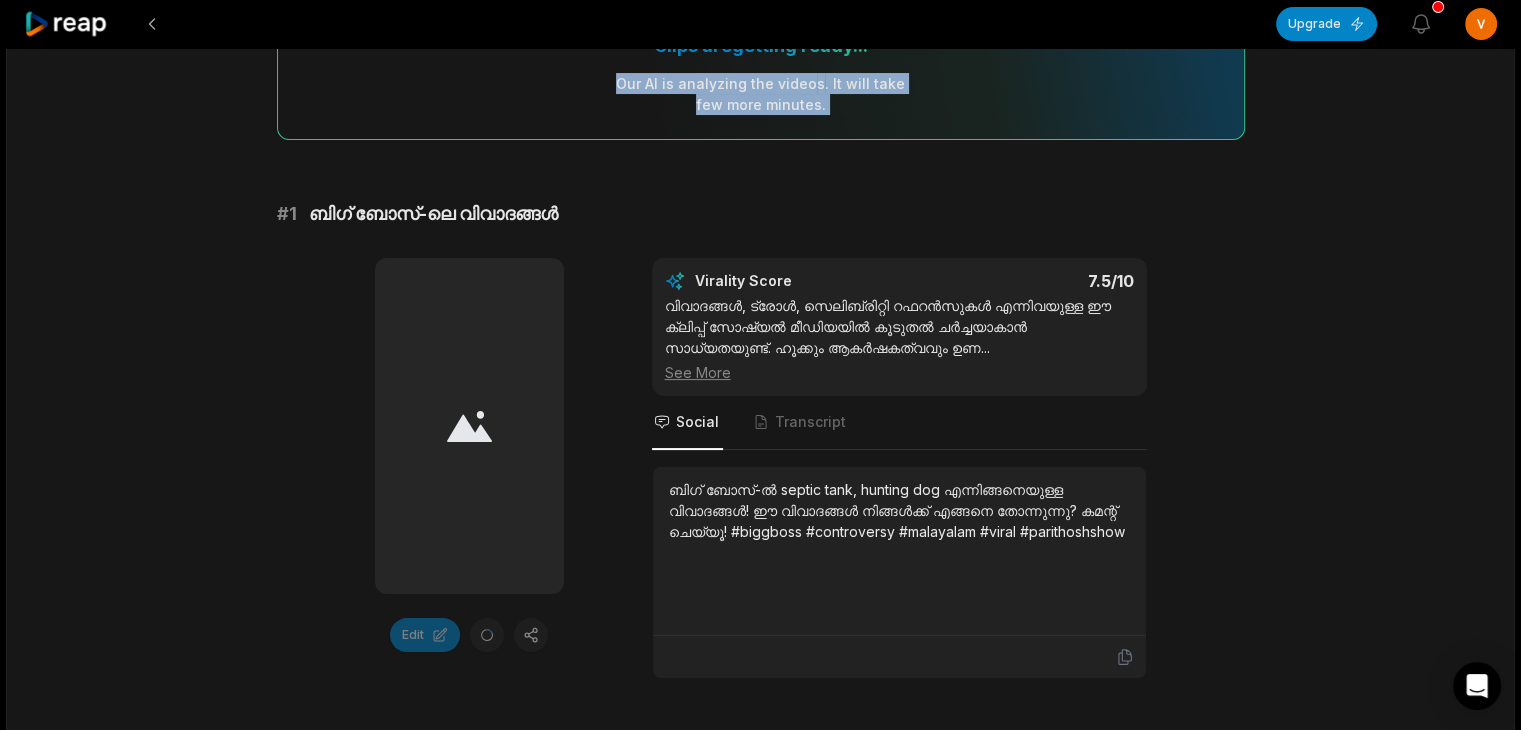 click on "Our AI is analyzing the video s . It will take few more minutes." at bounding box center (760, 94) 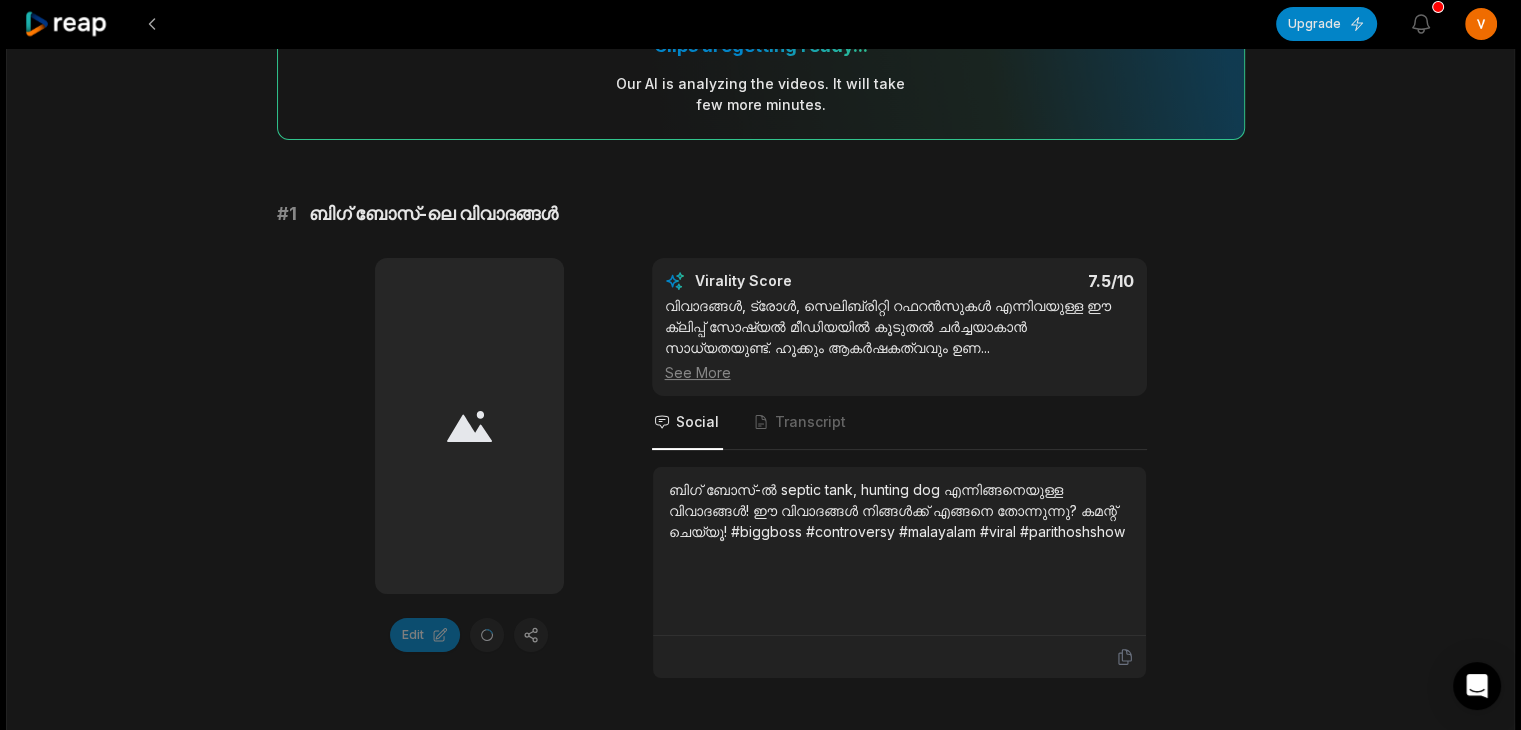 click on "Clips are  getting ready... Our AI is analyzing the video s . It will take few more minutes." at bounding box center [761, 74] 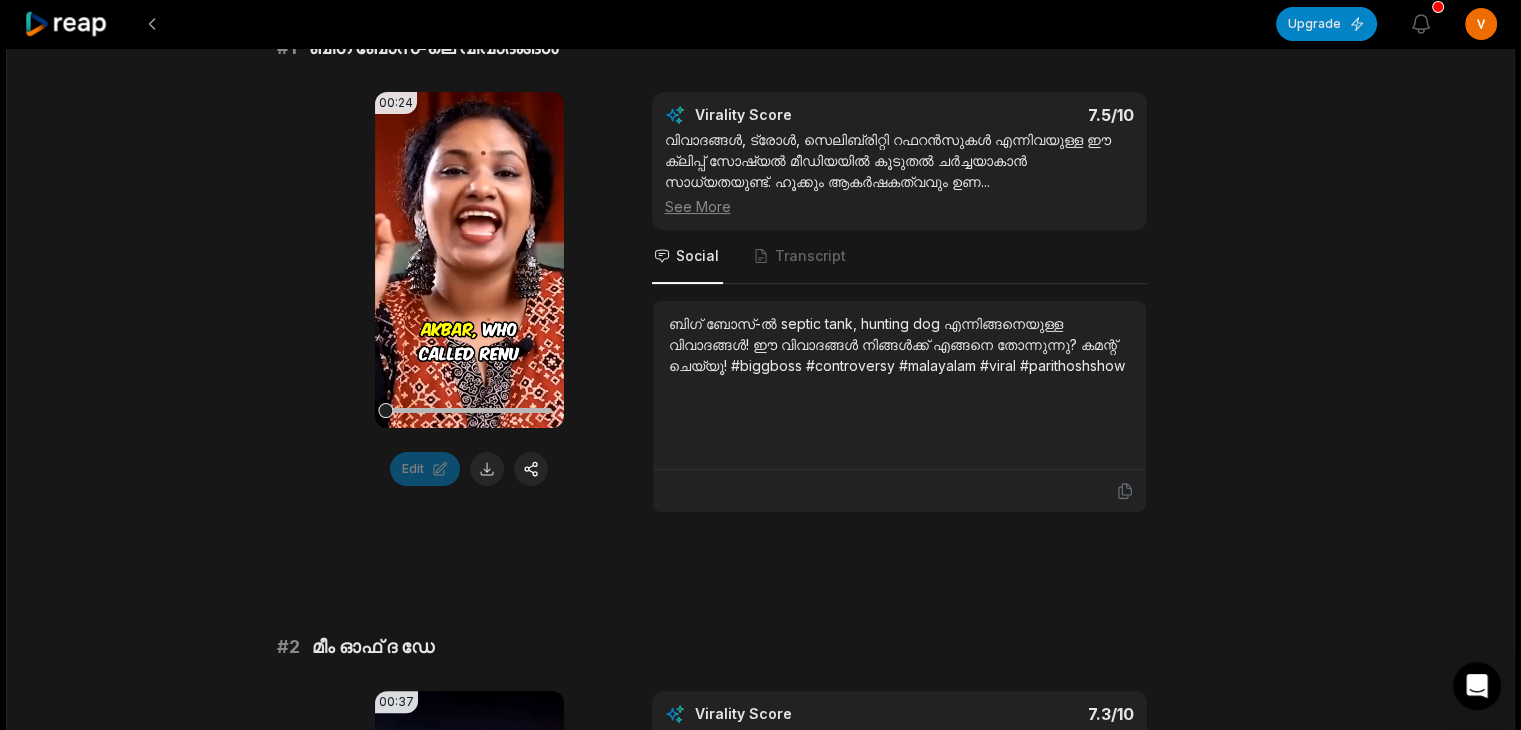 scroll, scrollTop: 368, scrollLeft: 0, axis: vertical 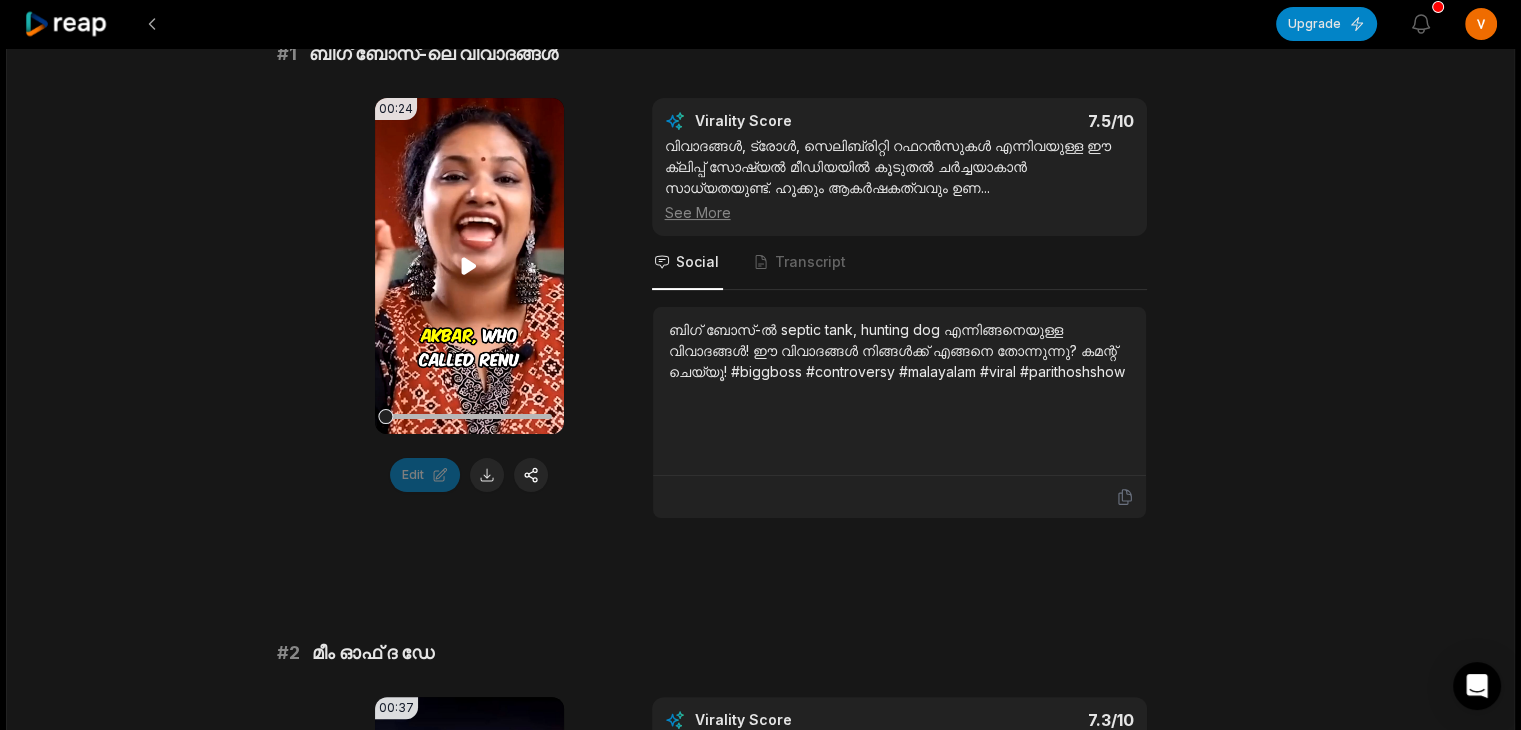 click 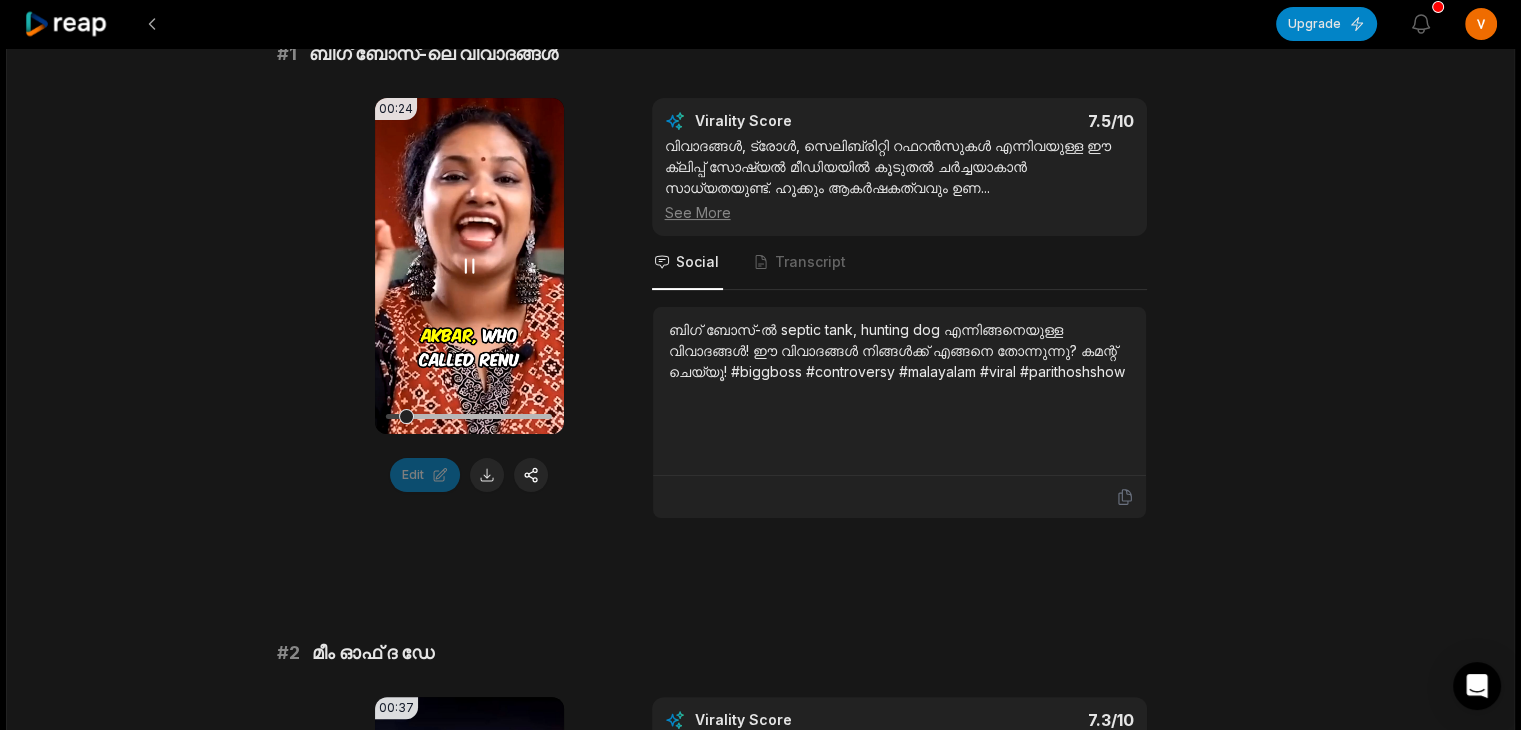 click 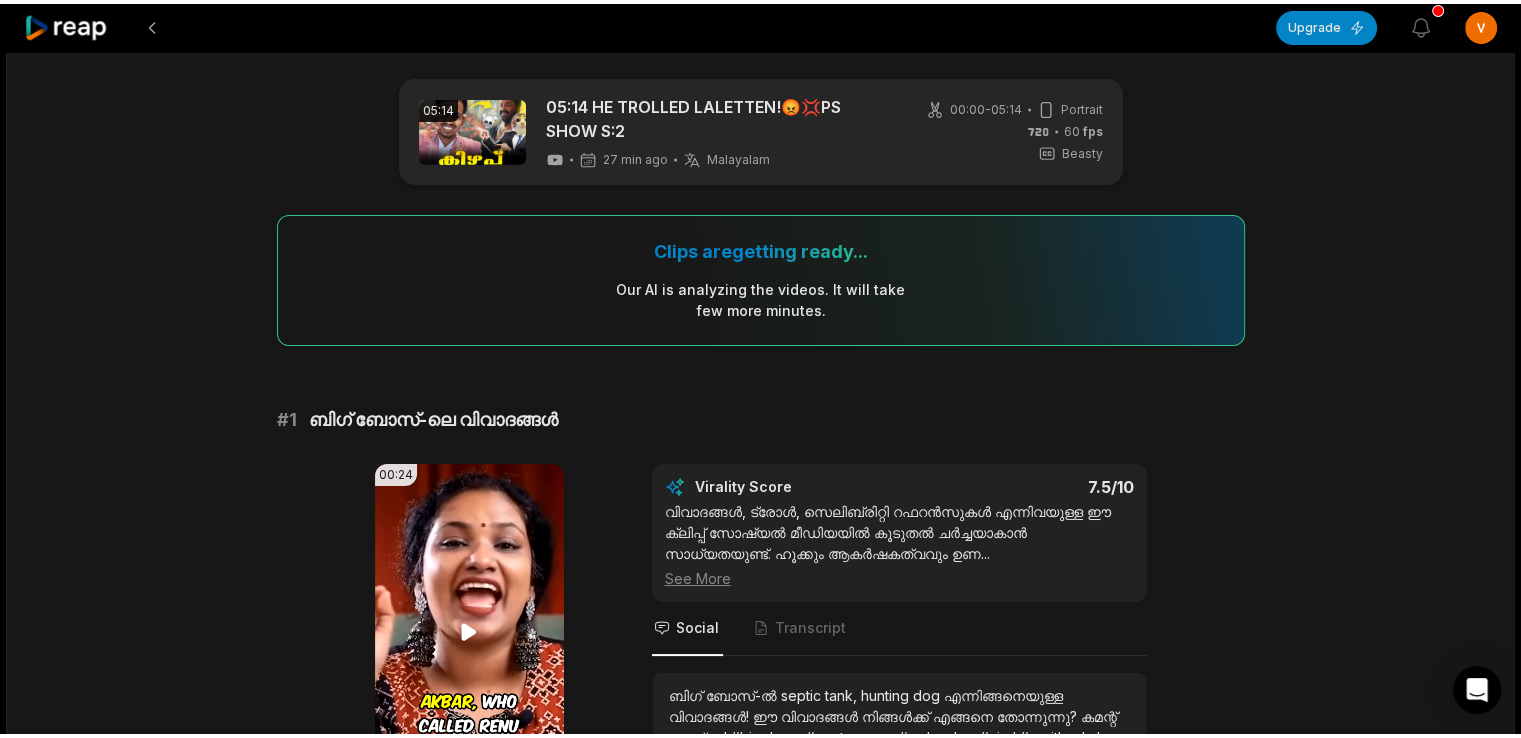 scroll, scrollTop: 0, scrollLeft: 0, axis: both 